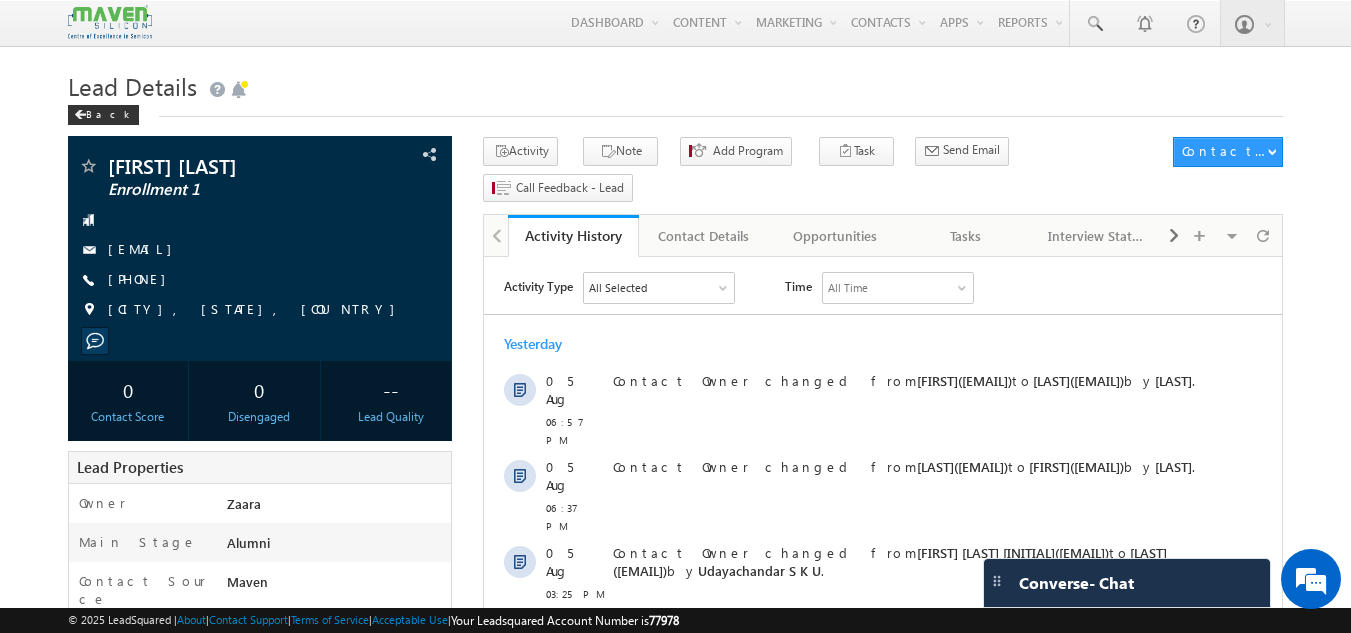 scroll, scrollTop: 0, scrollLeft: 0, axis: both 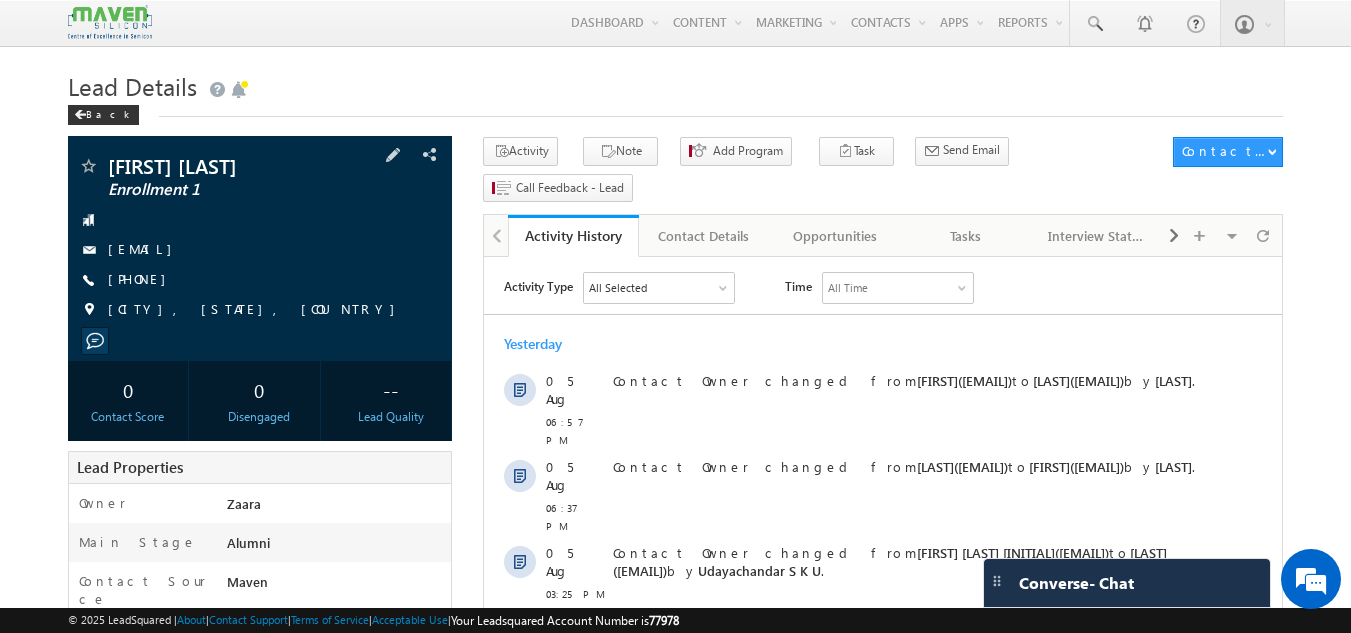 click on "[PHONE]" at bounding box center [142, 280] 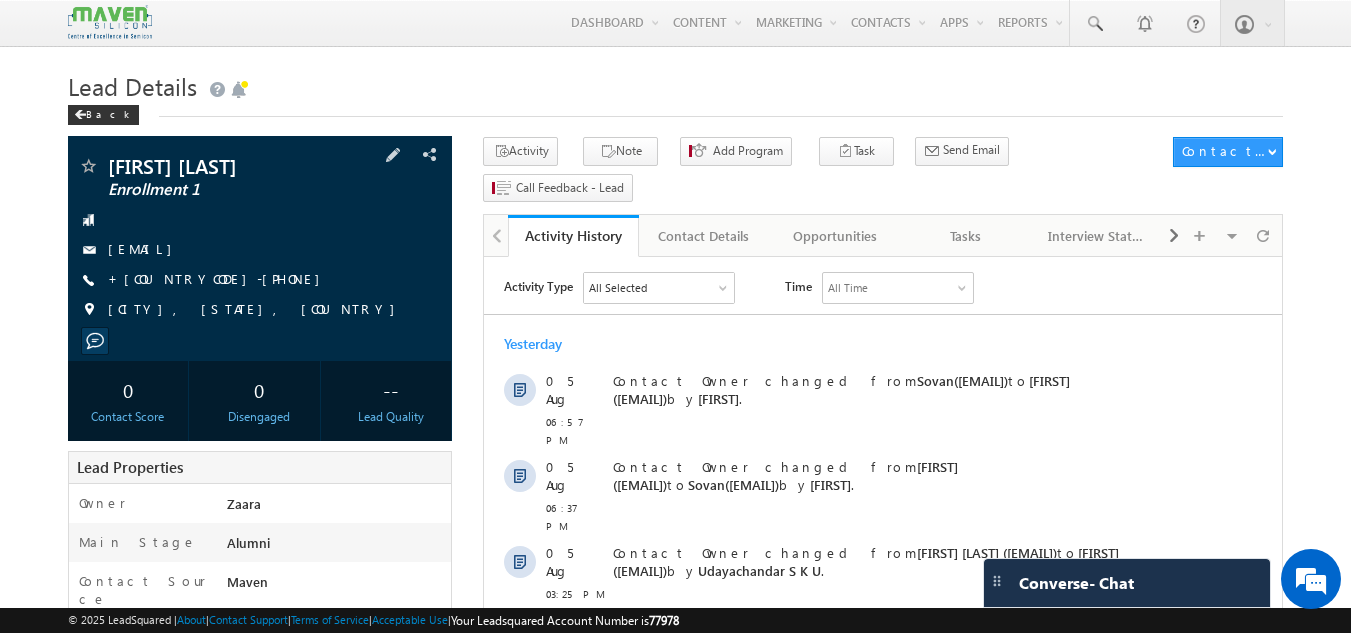 scroll, scrollTop: 0, scrollLeft: 0, axis: both 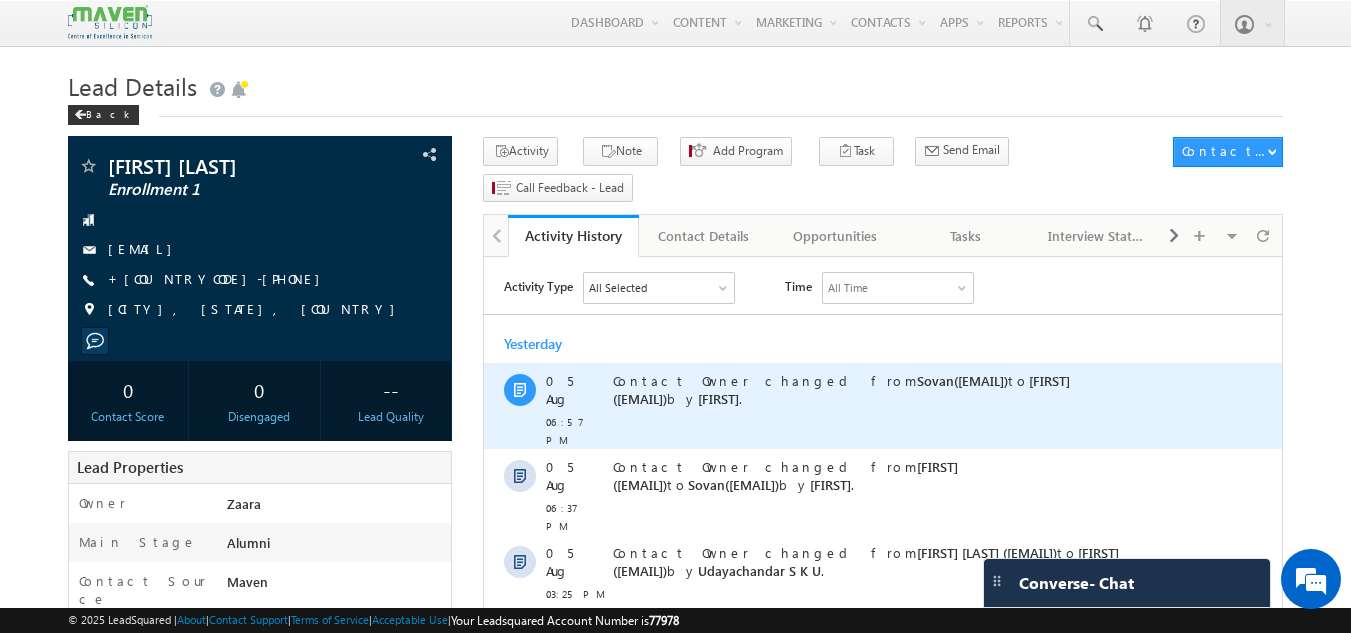 click on "Contact Owner changed from  [FIRST]([EMAIL])  to  [FIRST]([EMAIL])  by  [FIRST] ." at bounding box center [905, 406] 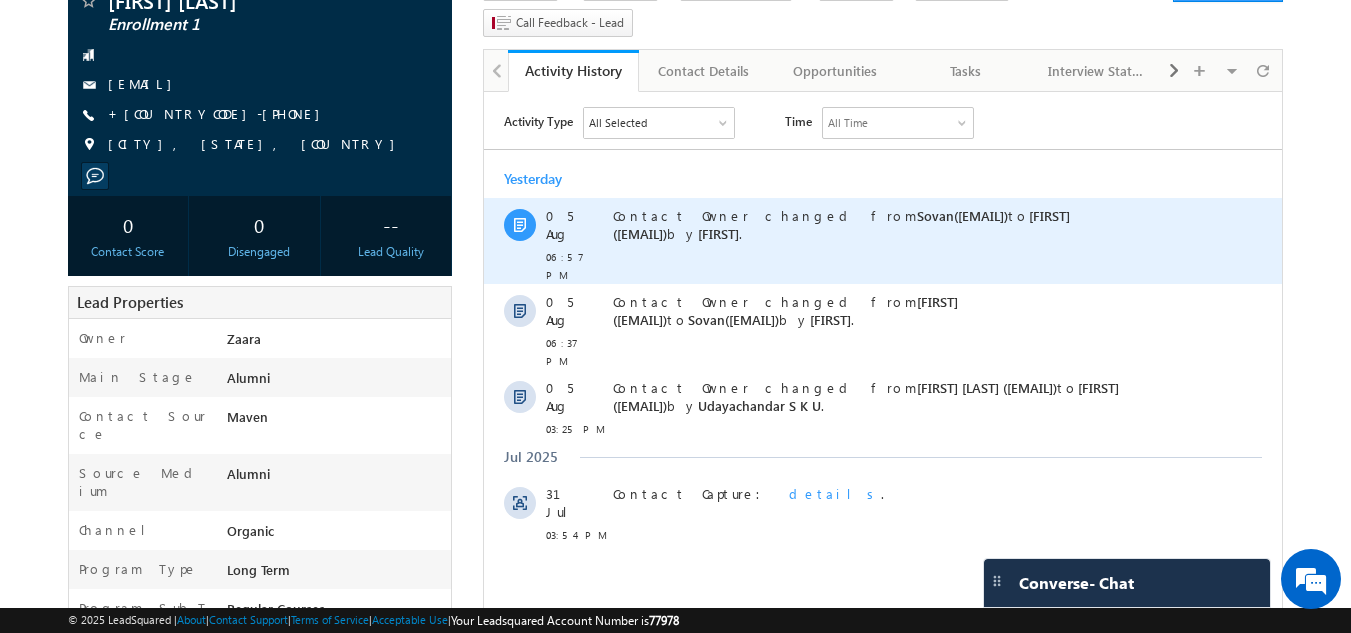 scroll, scrollTop: 200, scrollLeft: 0, axis: vertical 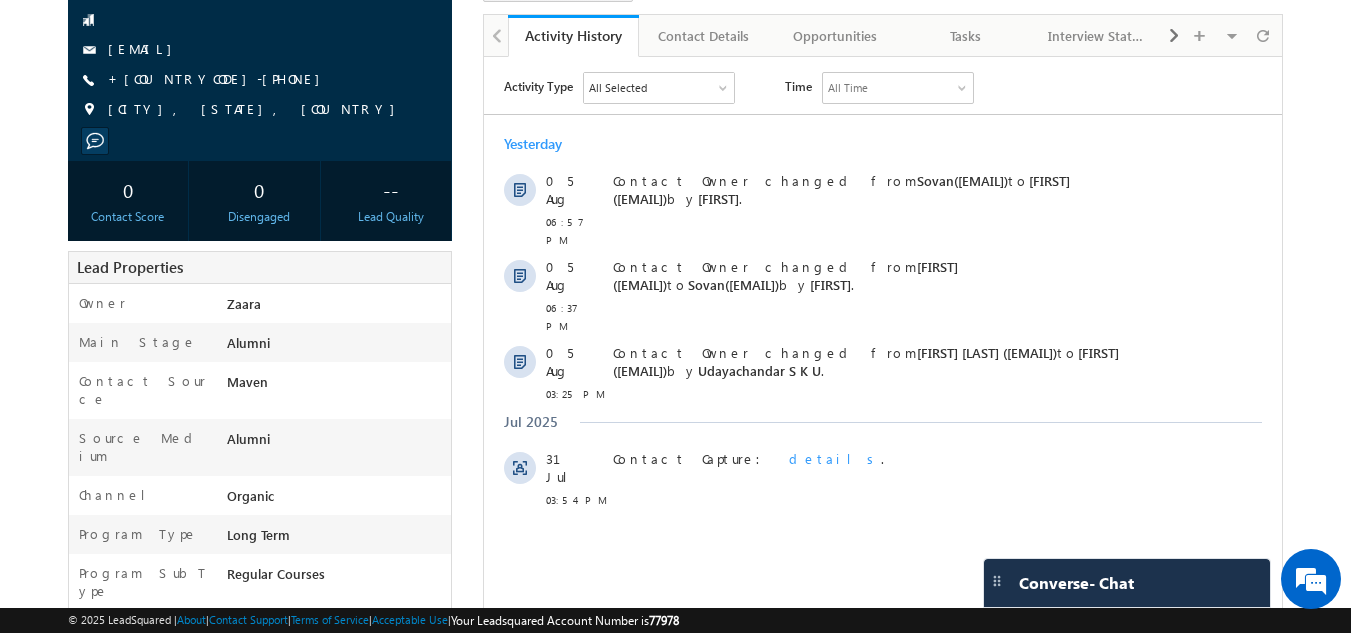 click on "+[COUNTRYCODE]-[PHONE]" at bounding box center [219, 80] 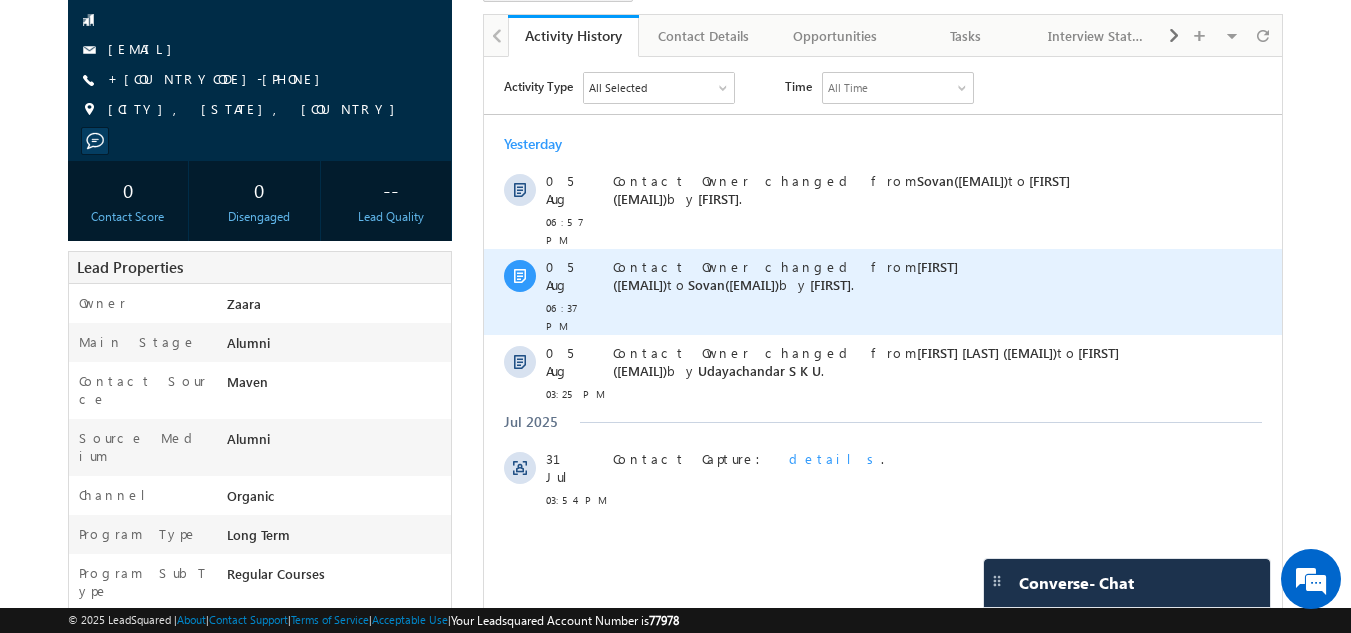 scroll, scrollTop: 0, scrollLeft: 0, axis: both 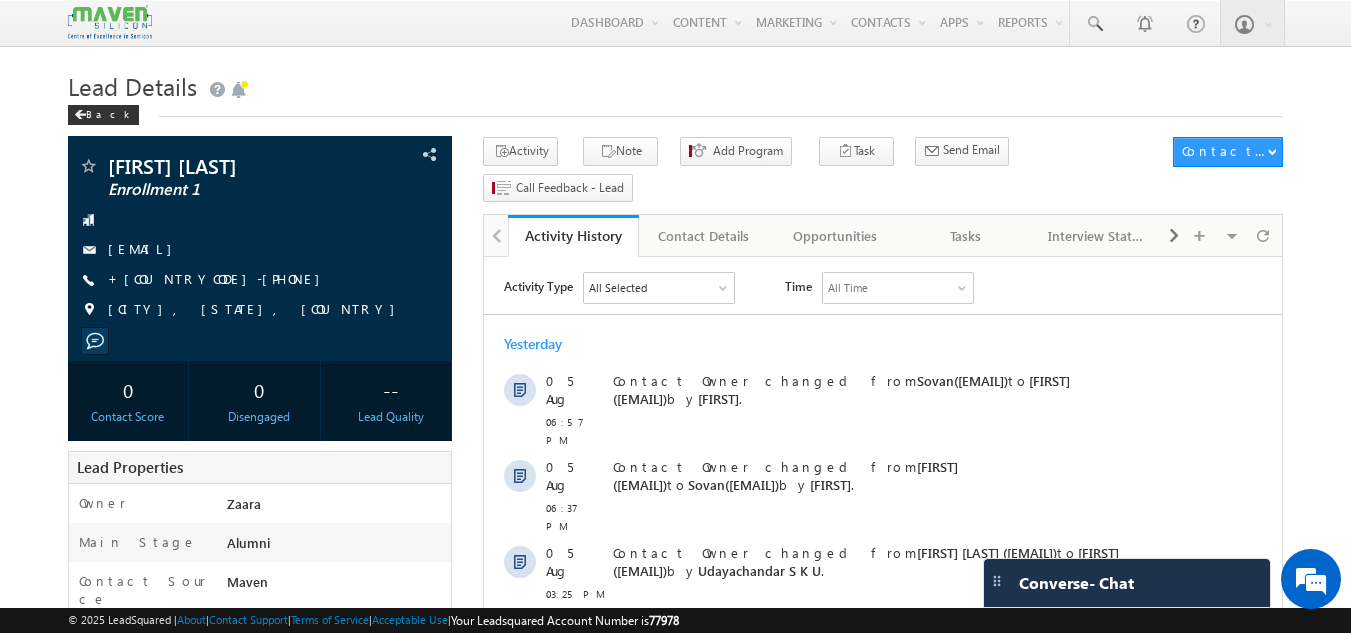 click on "Yesterday" at bounding box center [883, 344] 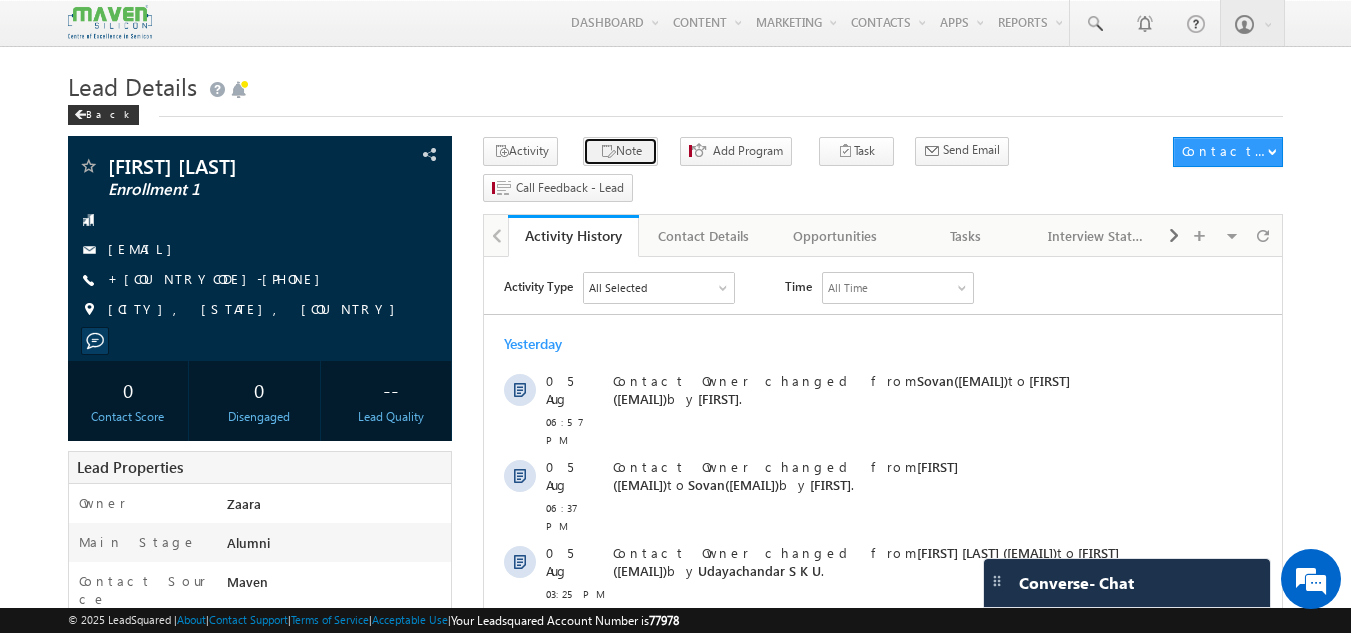 click on "Note" at bounding box center (620, 151) 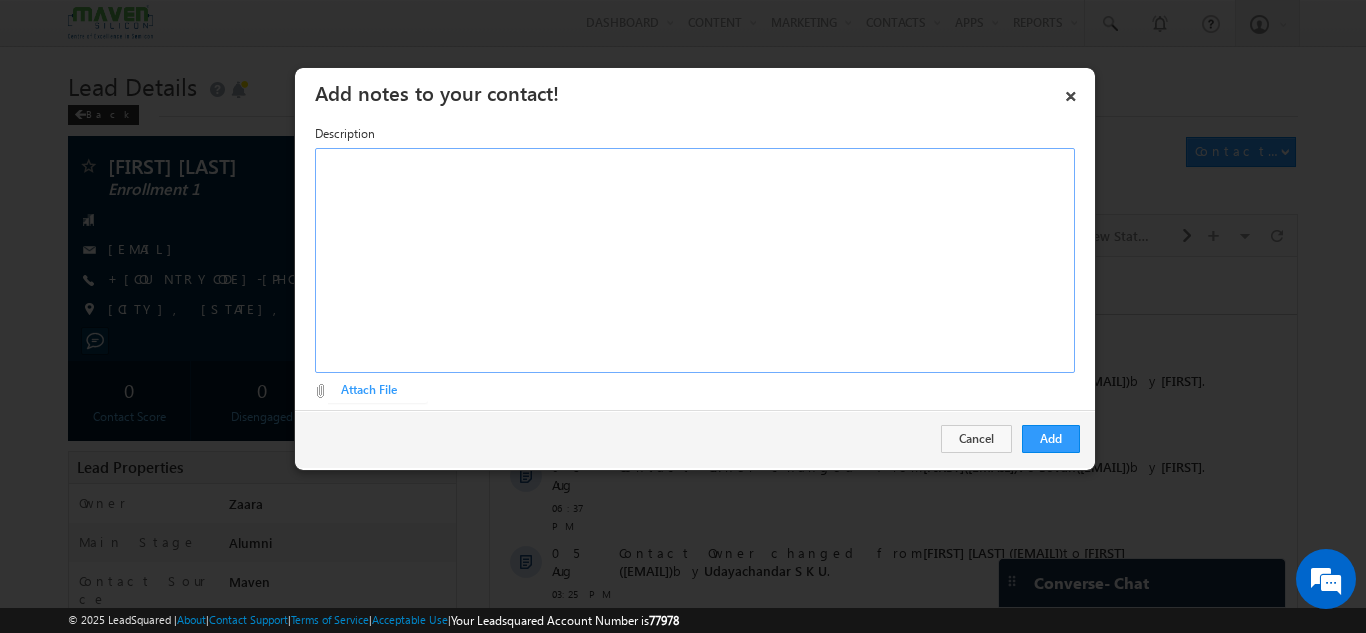 click at bounding box center (695, 260) 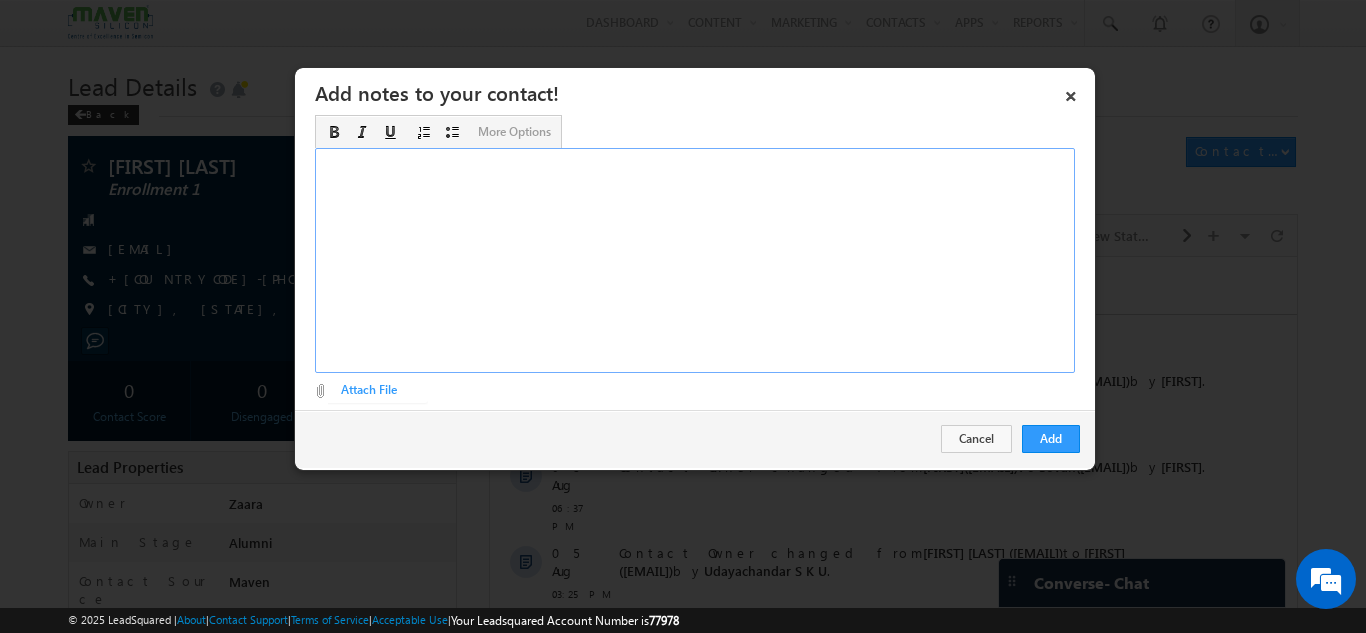 click at bounding box center (695, 260) 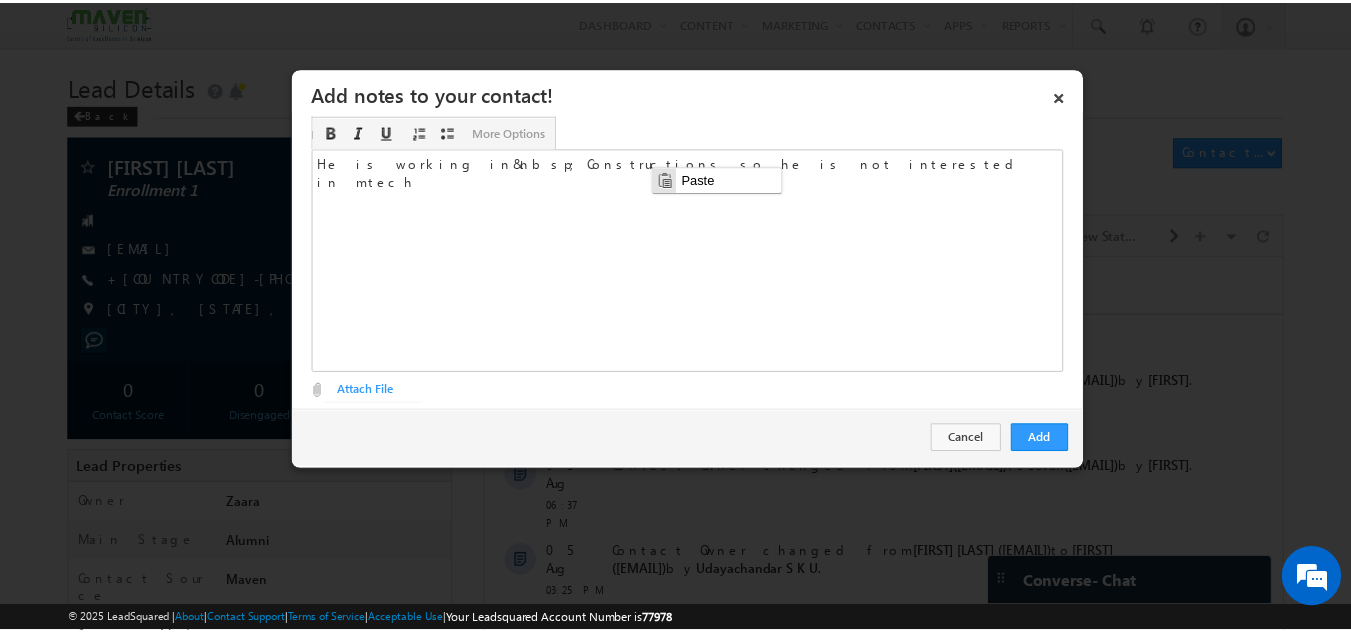 scroll, scrollTop: 0, scrollLeft: 0, axis: both 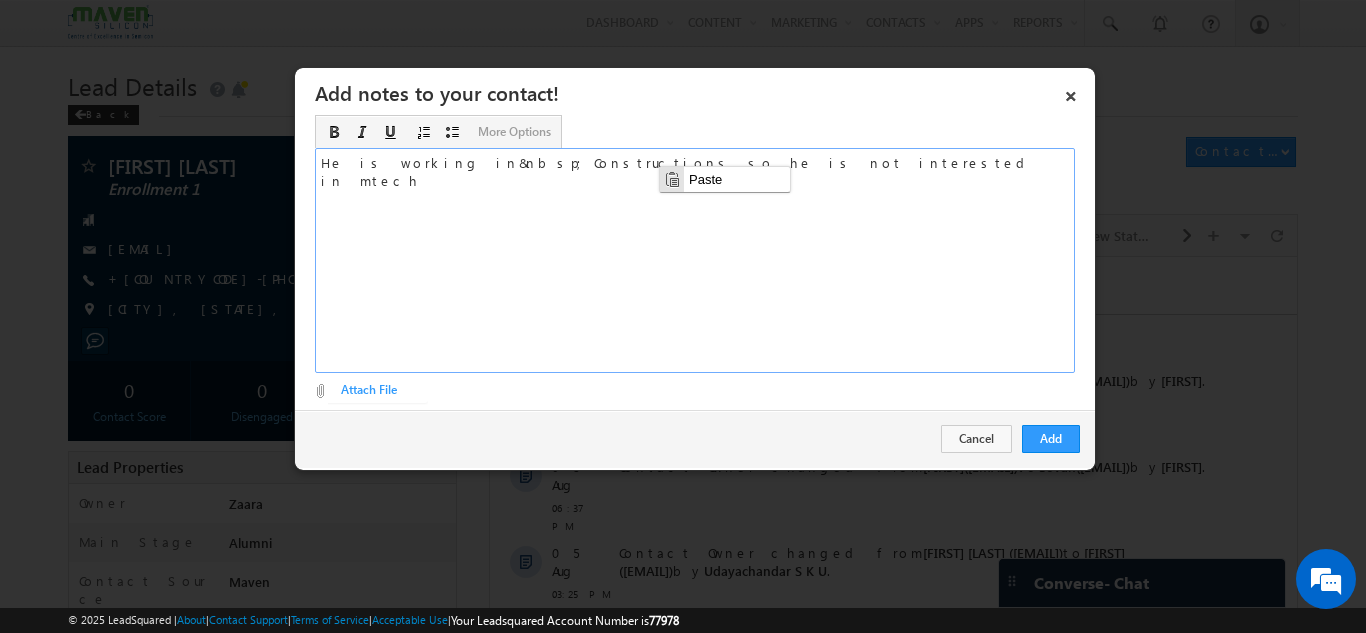click on "He is working in&nbsp;Constructions so he is not interested in mtech" at bounding box center [695, 260] 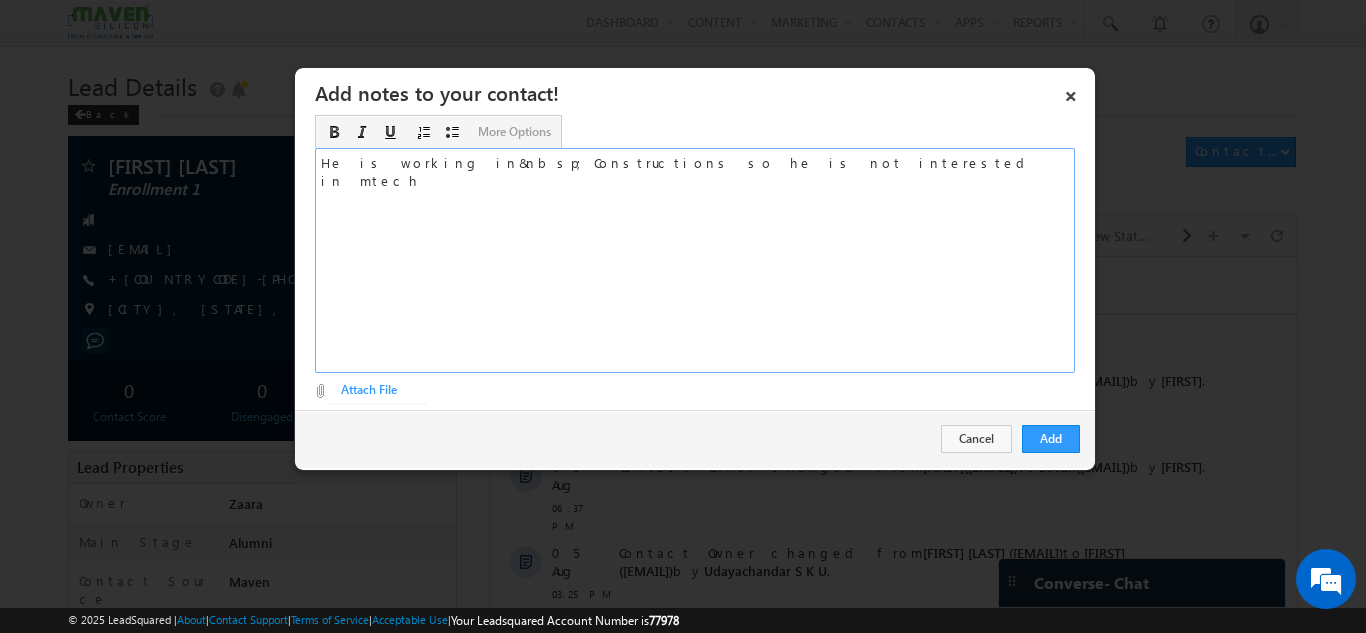 click on "He is working in&nbsp;Constructions so he is not interested in mtech" at bounding box center (695, 260) 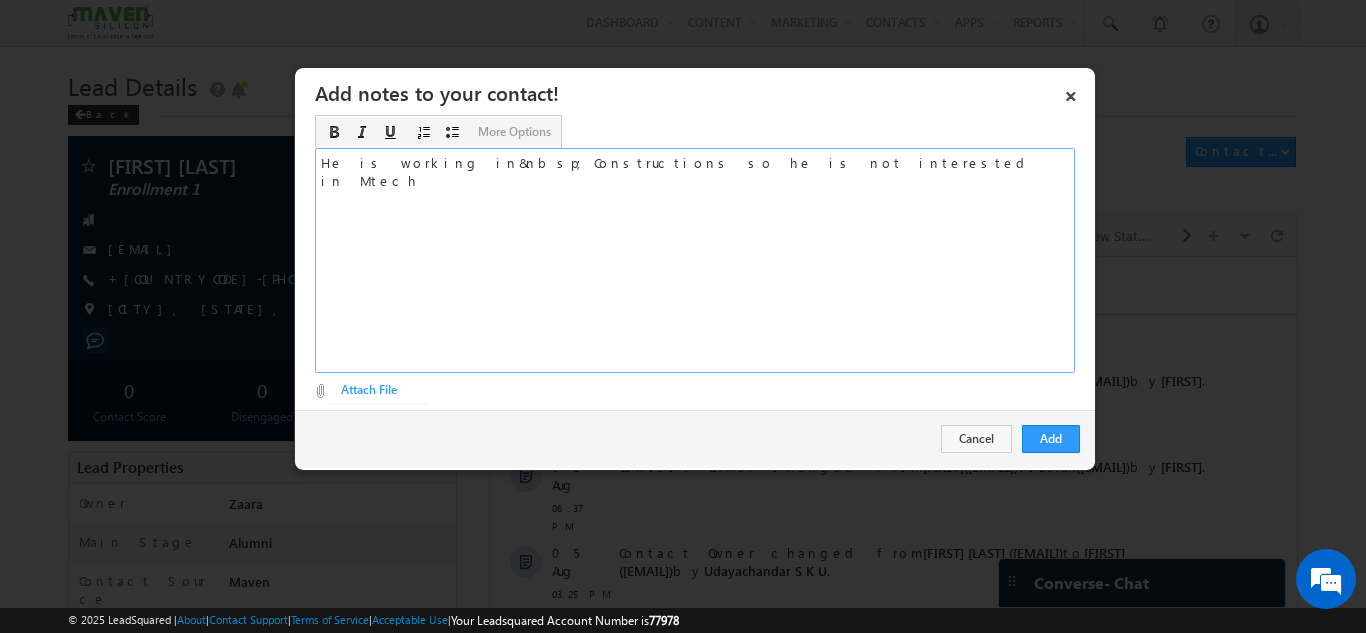 click on "He is working in  Constructions so he is not interested in Mtech" at bounding box center (695, 260) 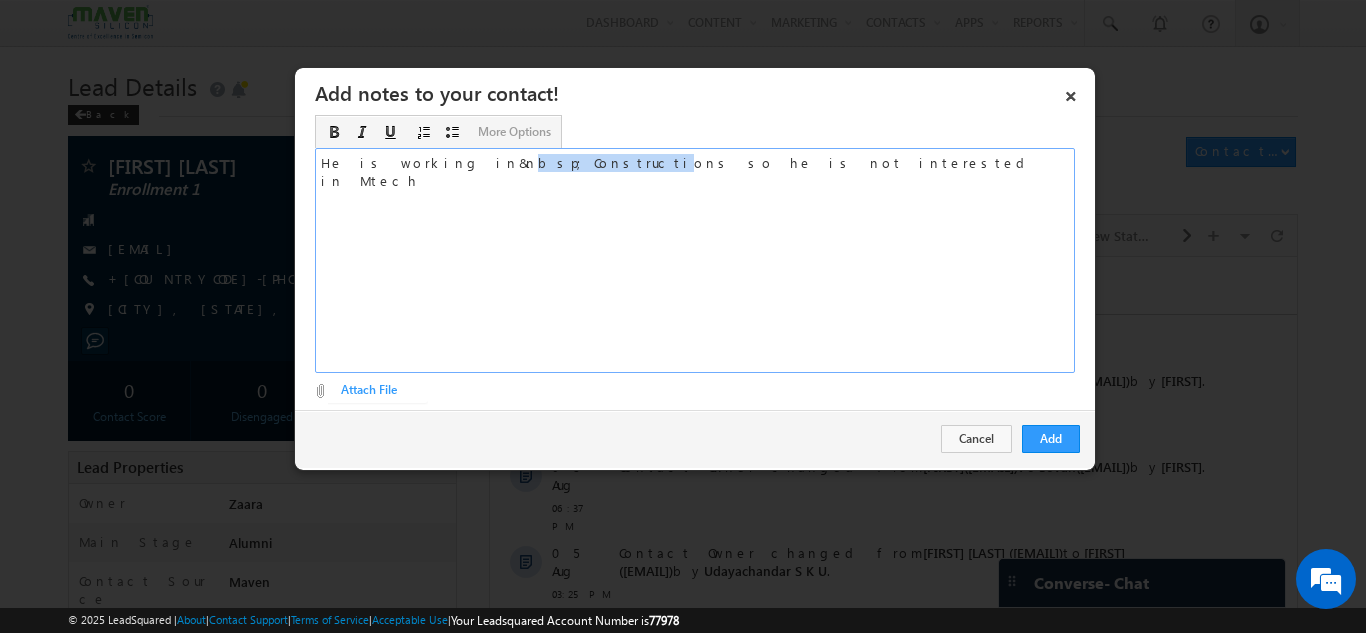 click on "He is working in  Constructions so he is not interested in Mtech" at bounding box center (695, 260) 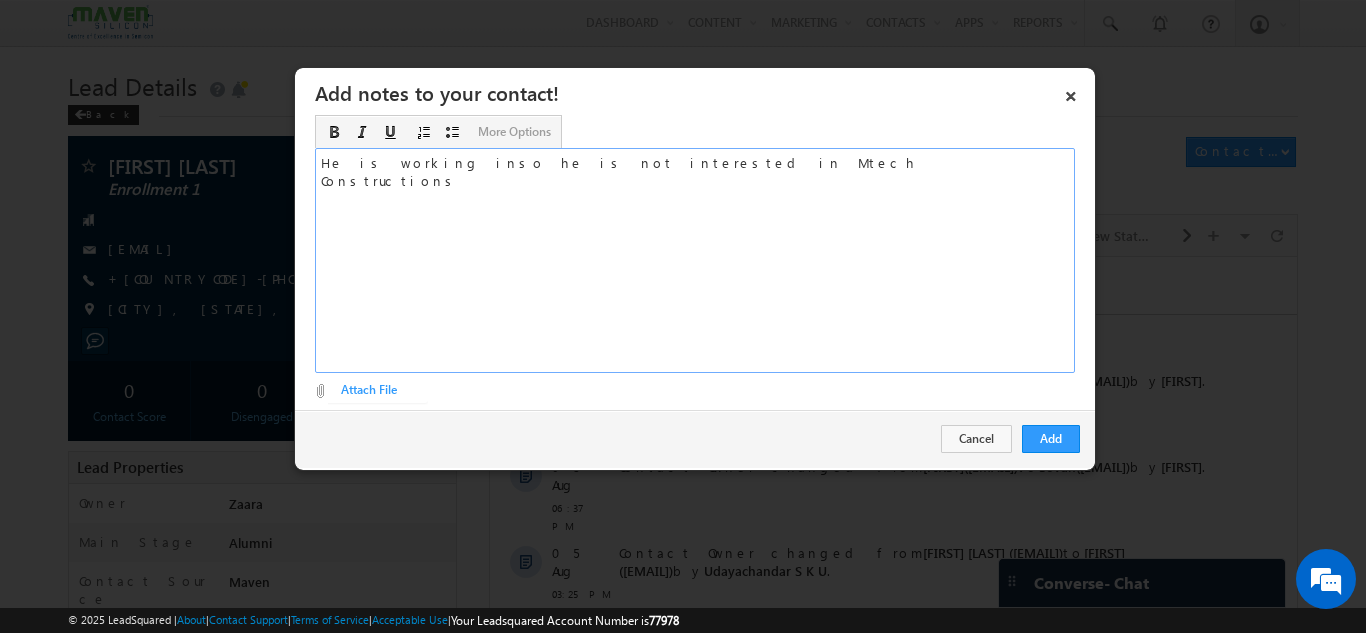 click on "He is working in   so he is not interested in Mtech Constructions" at bounding box center (695, 260) 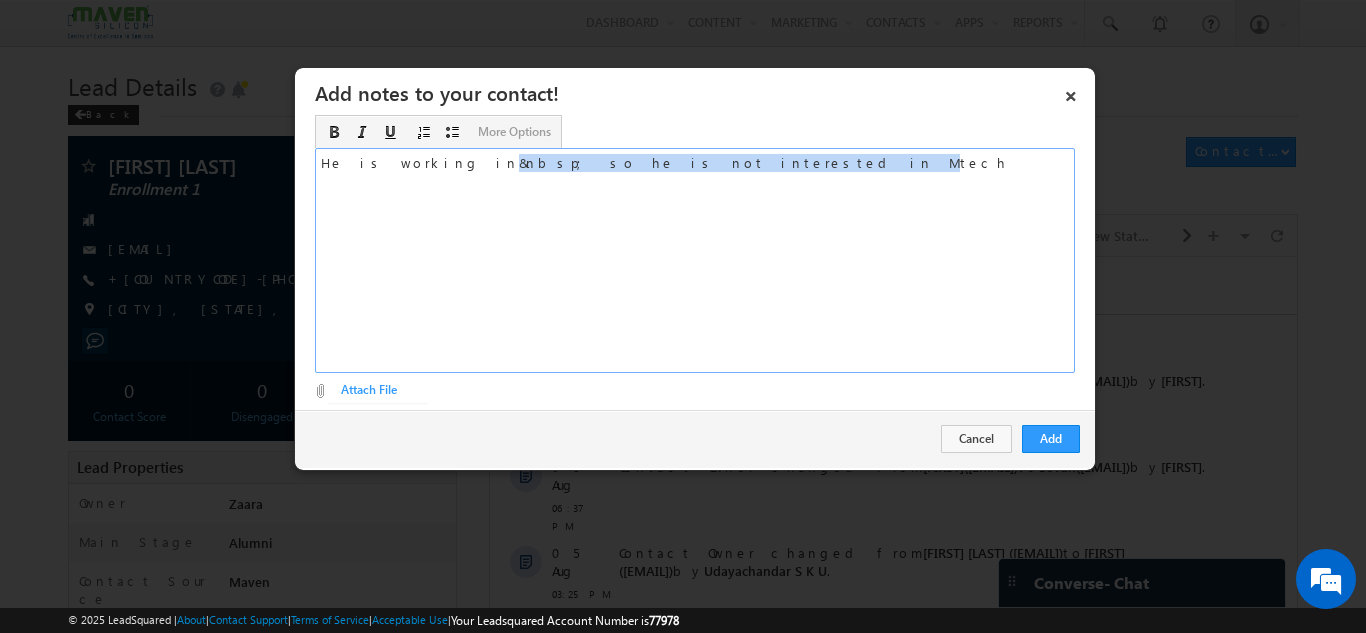 drag, startPoint x: 414, startPoint y: 161, endPoint x: 702, endPoint y: 189, distance: 289.3579 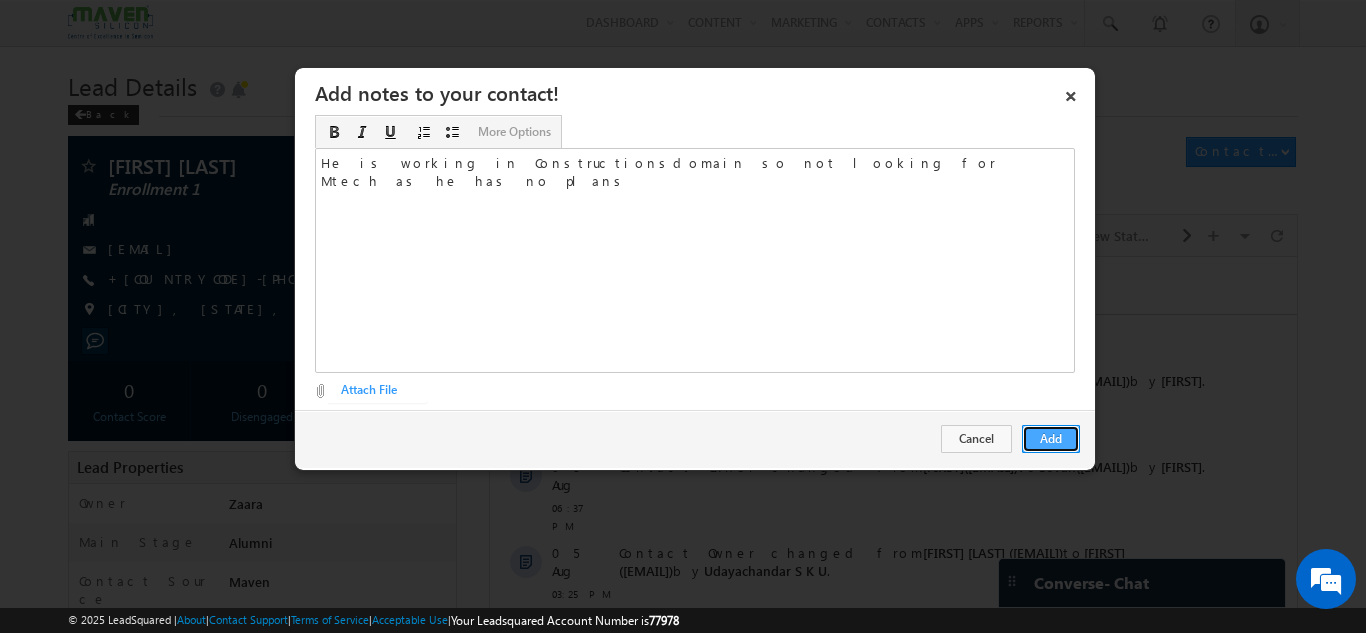 click on "Add" at bounding box center [1051, 439] 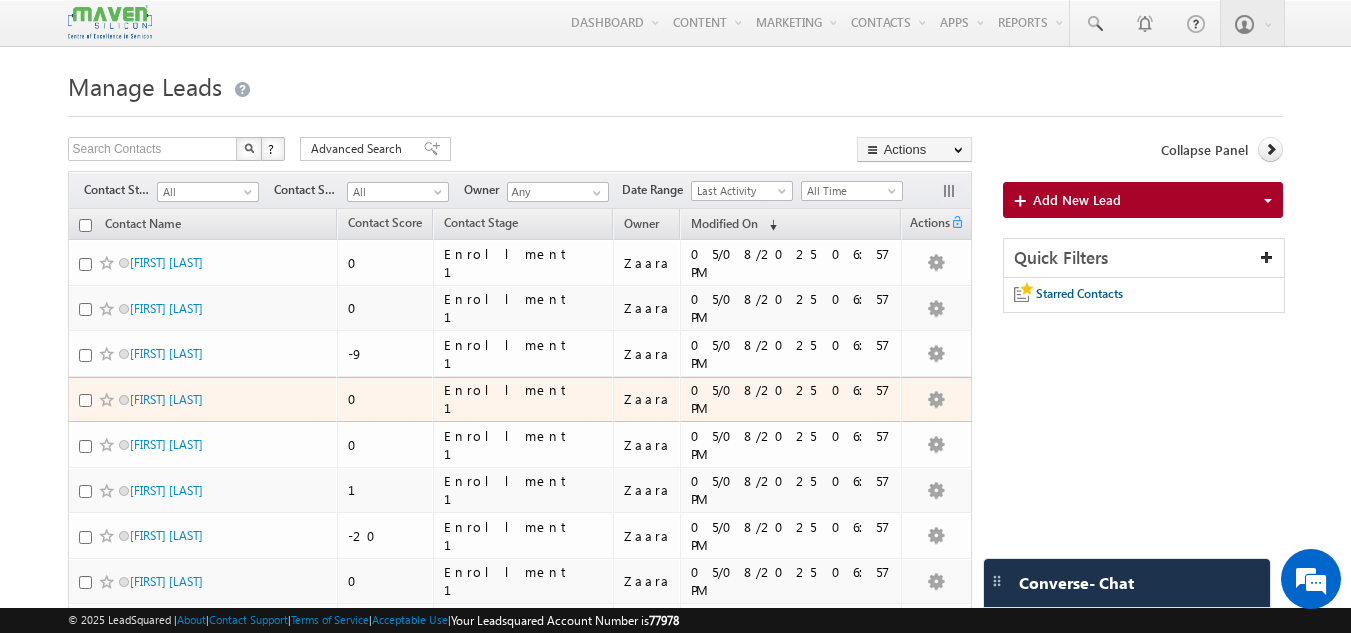 scroll, scrollTop: 0, scrollLeft: 0, axis: both 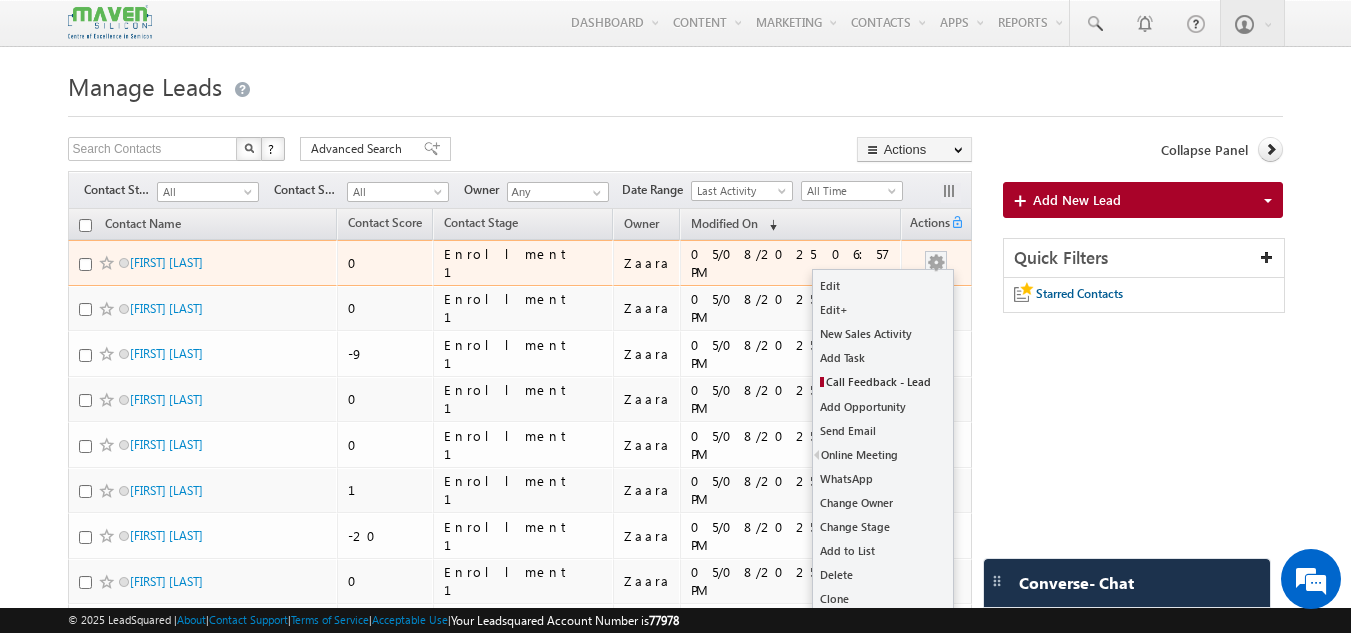 click at bounding box center (936, 263) 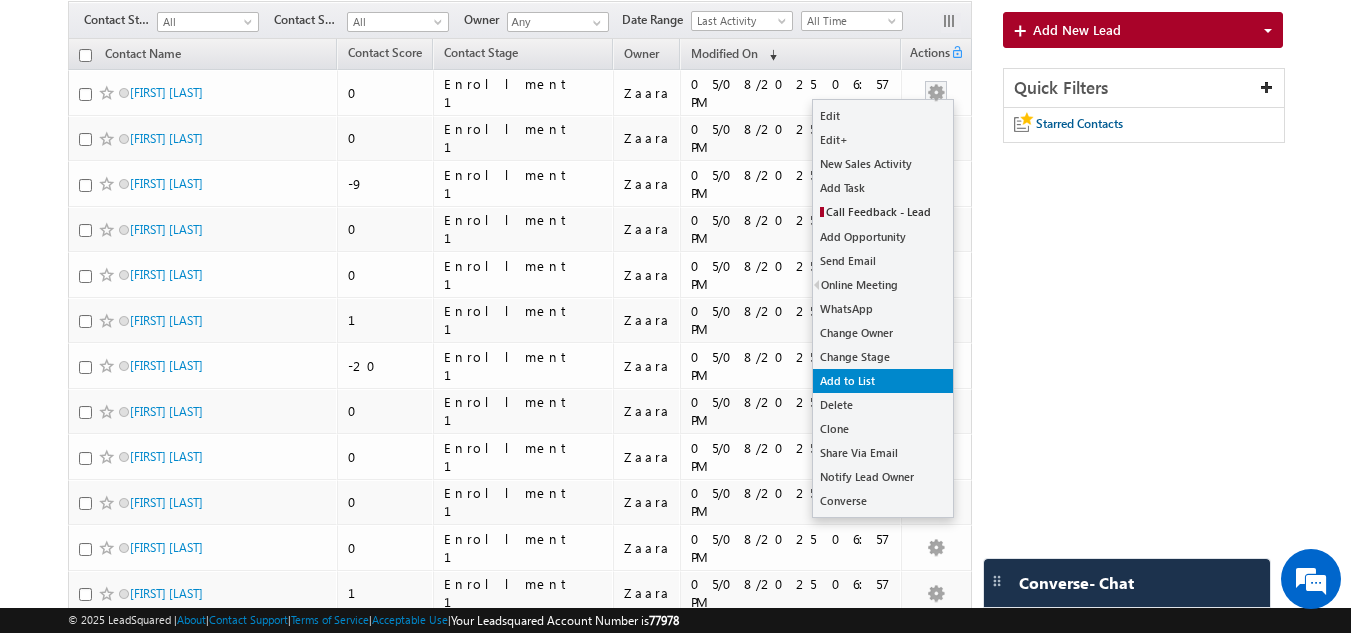 scroll, scrollTop: 200, scrollLeft: 0, axis: vertical 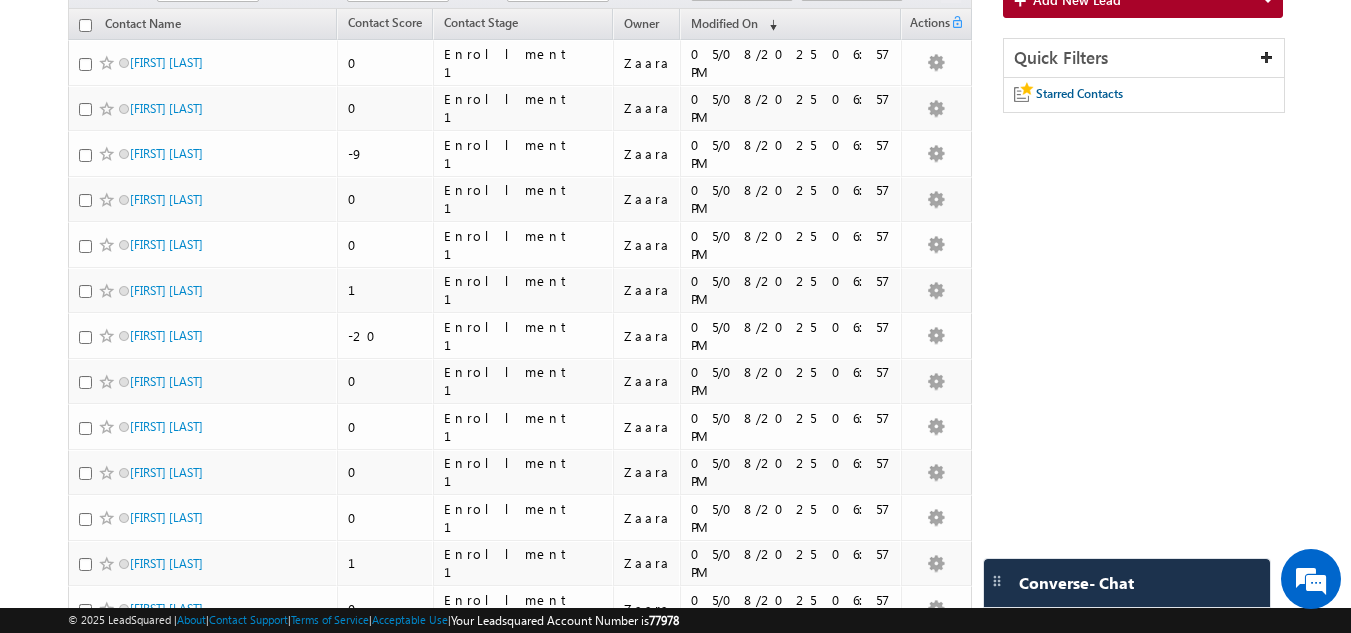 click on "Search Contacts X ?   101 results found
Advanced Search
Advanced Search
Advanced search results
Actions" at bounding box center [676, 612] 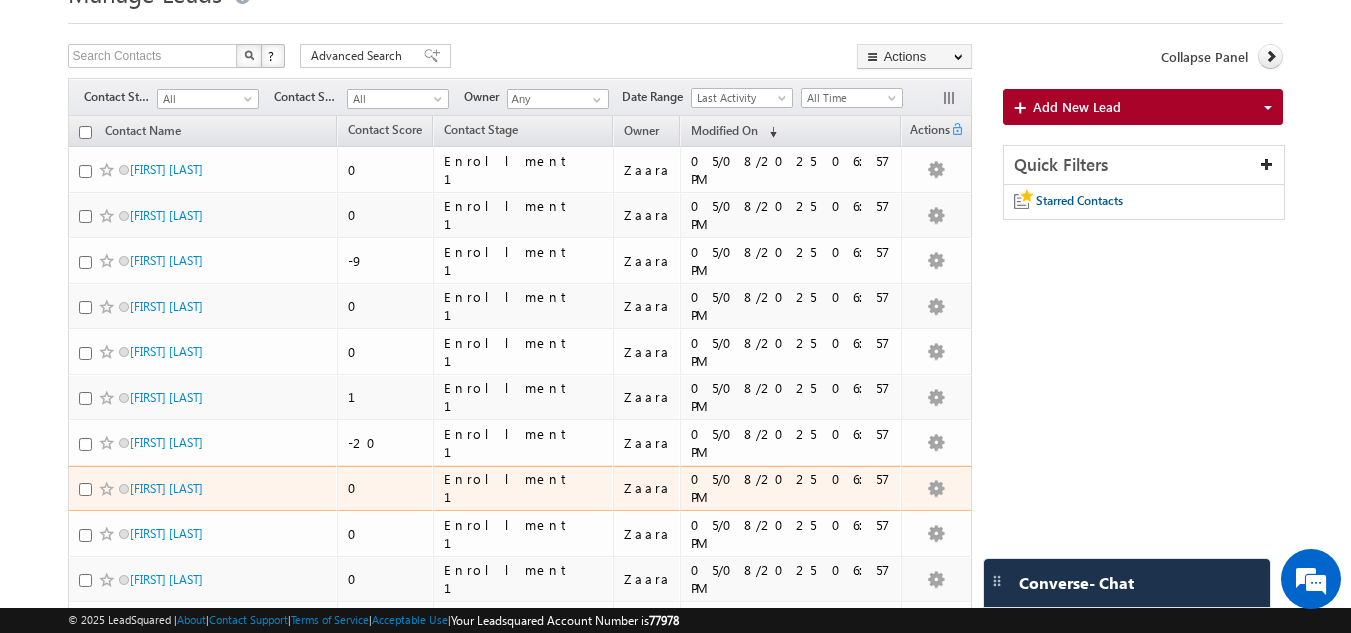 scroll, scrollTop: 0, scrollLeft: 0, axis: both 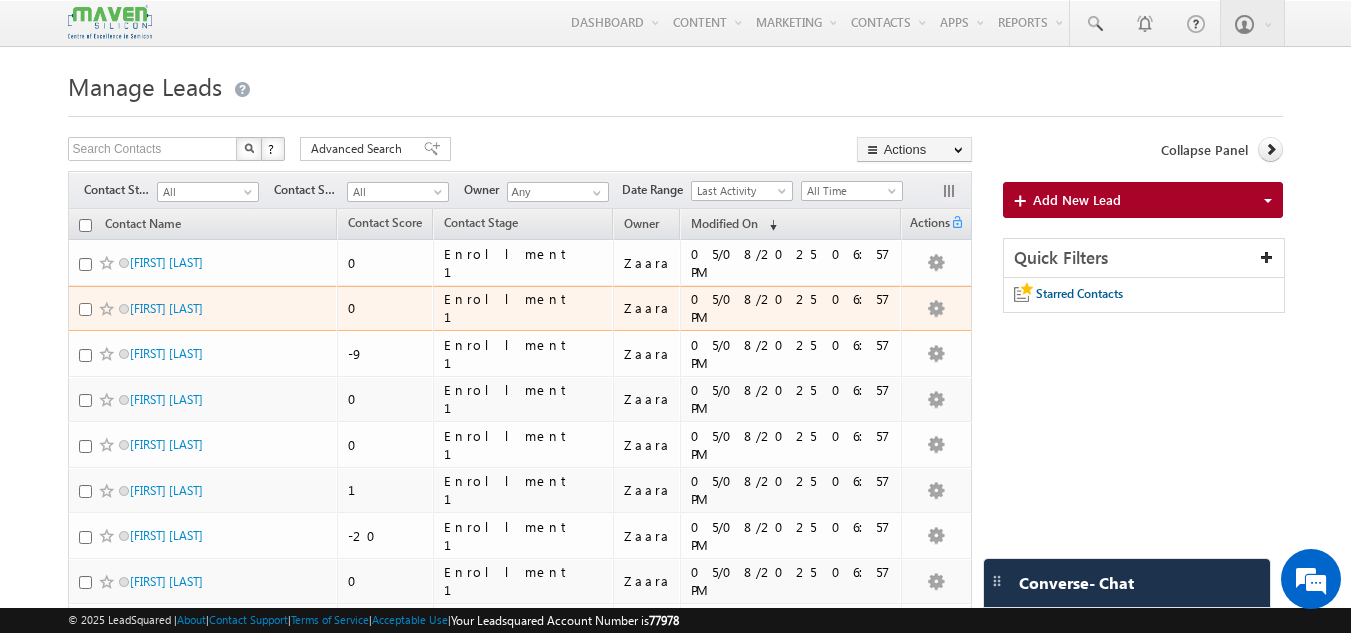 click at bounding box center [85, 309] 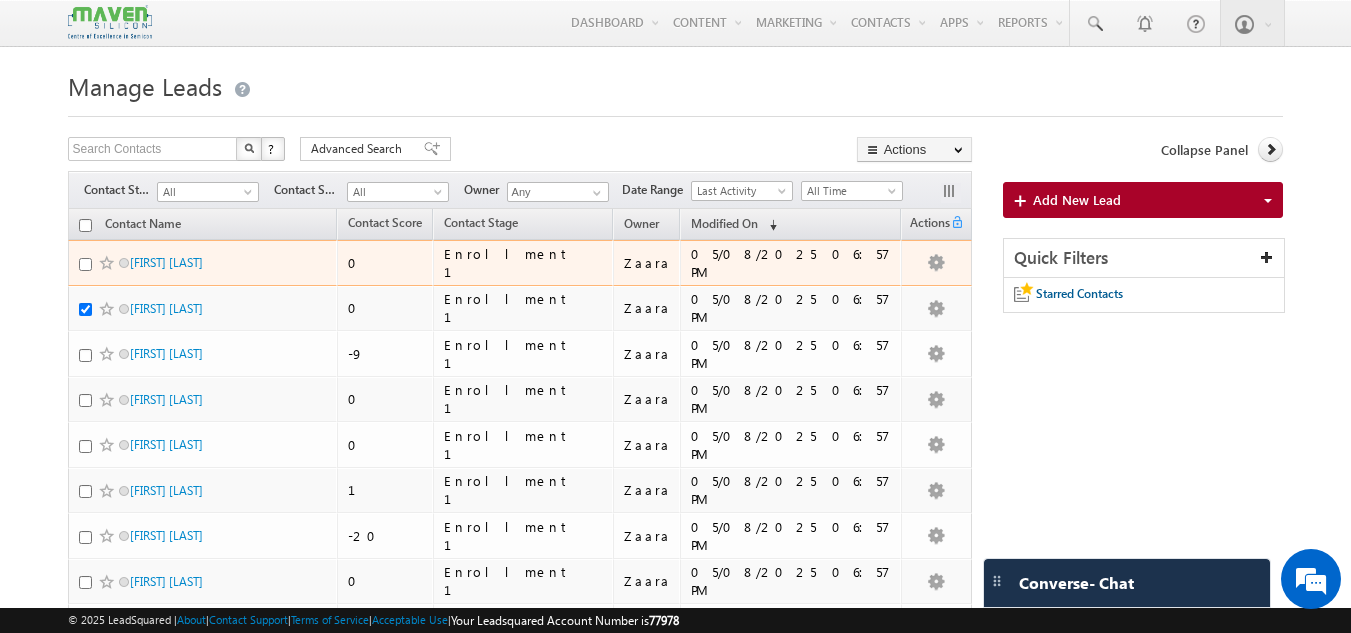 click at bounding box center [85, 264] 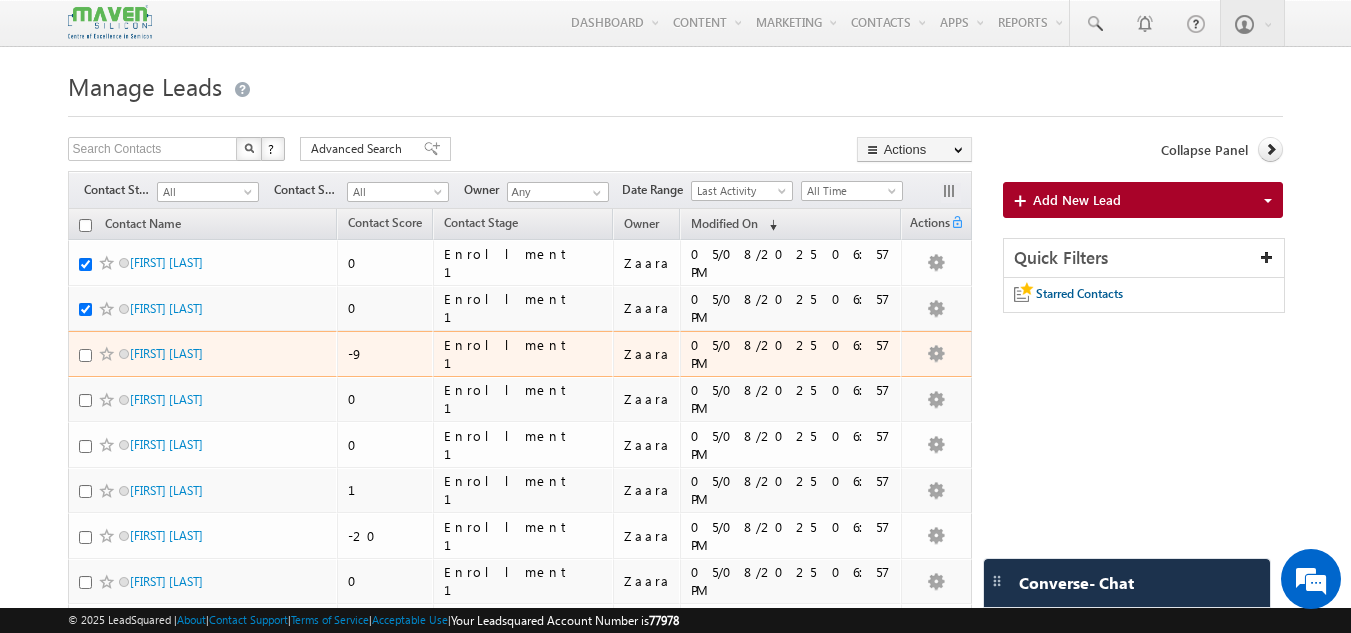 click at bounding box center (85, 355) 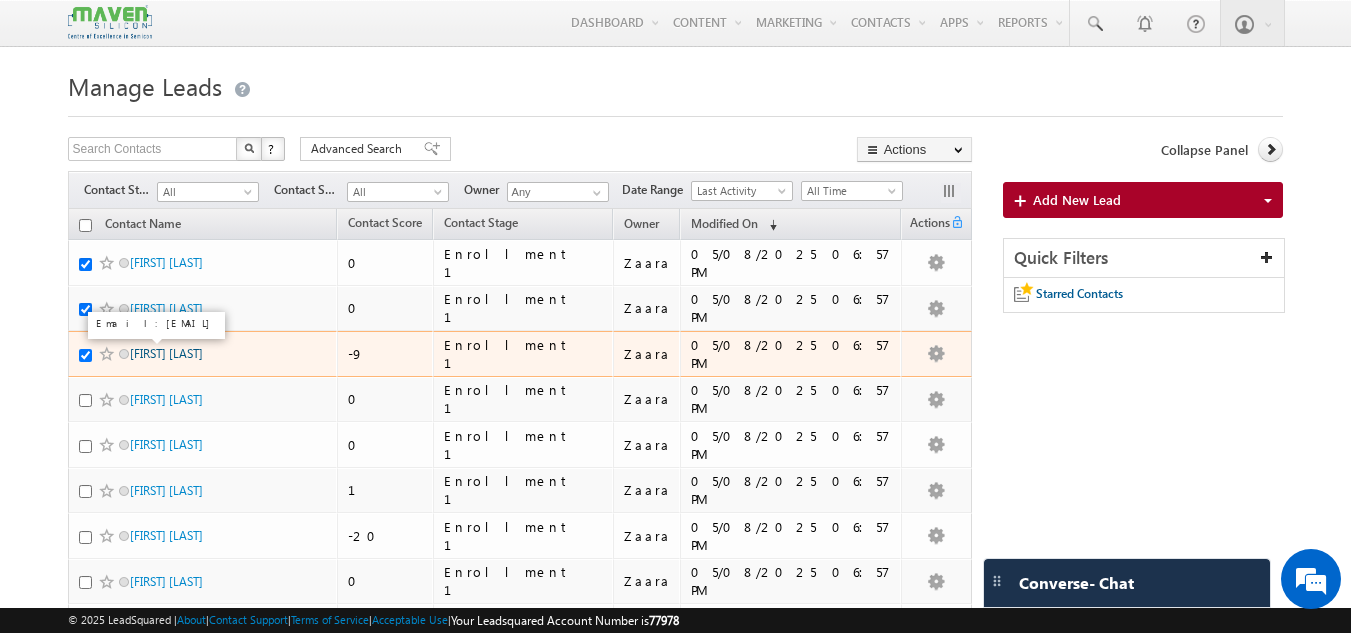 scroll, scrollTop: 100, scrollLeft: 0, axis: vertical 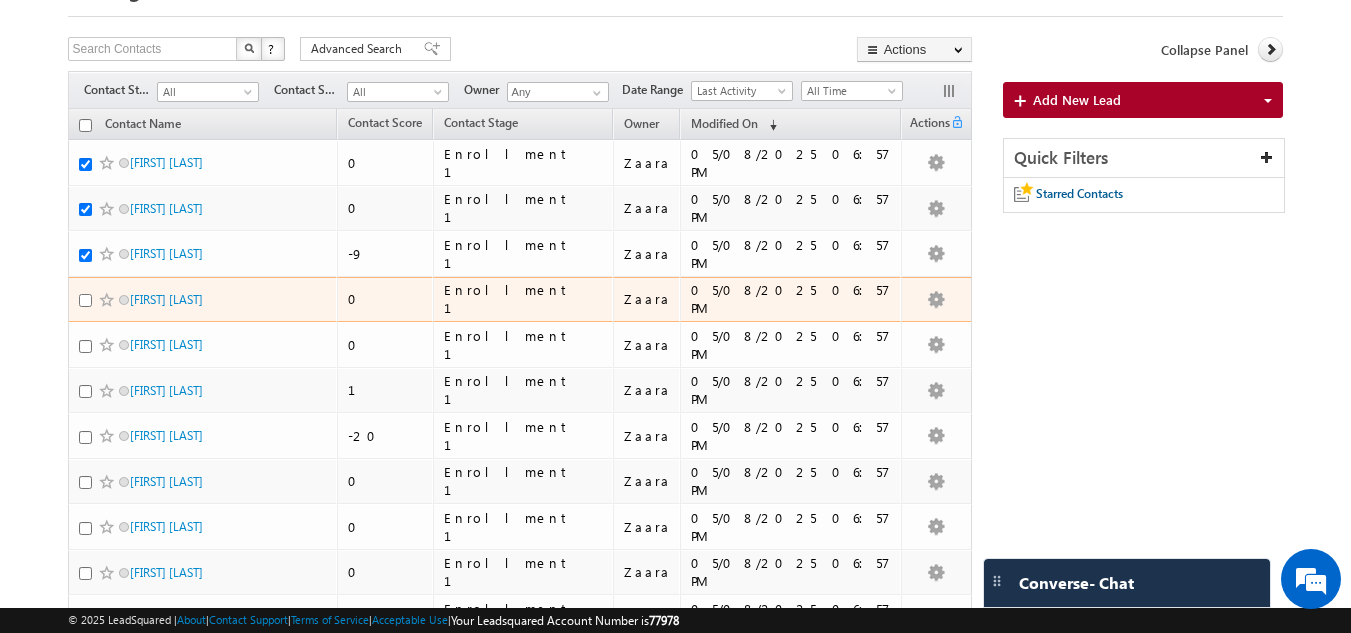 click at bounding box center (85, 300) 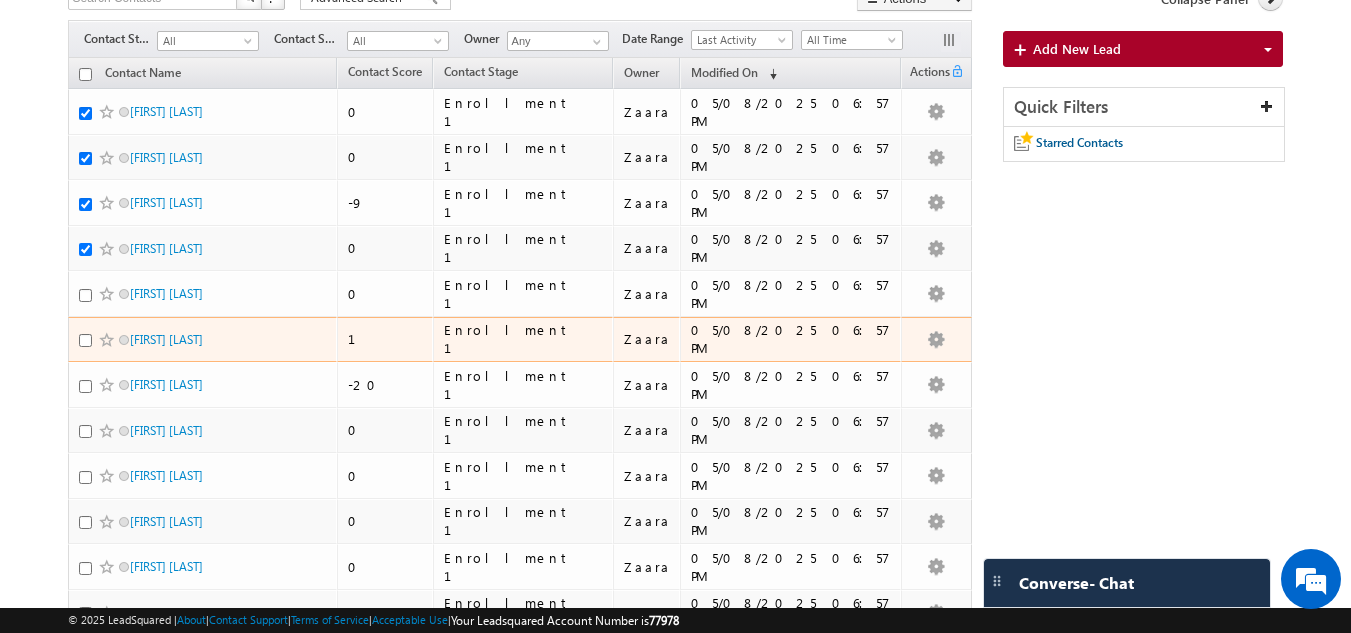 scroll, scrollTop: 200, scrollLeft: 0, axis: vertical 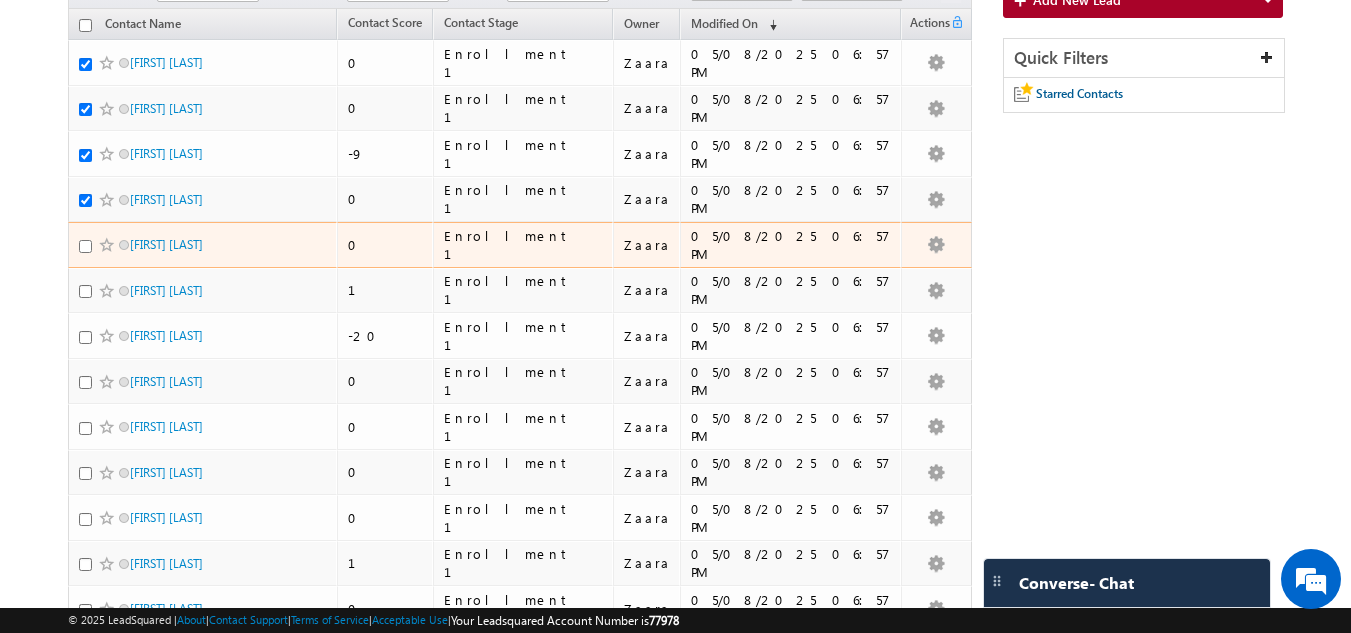 click at bounding box center (85, 246) 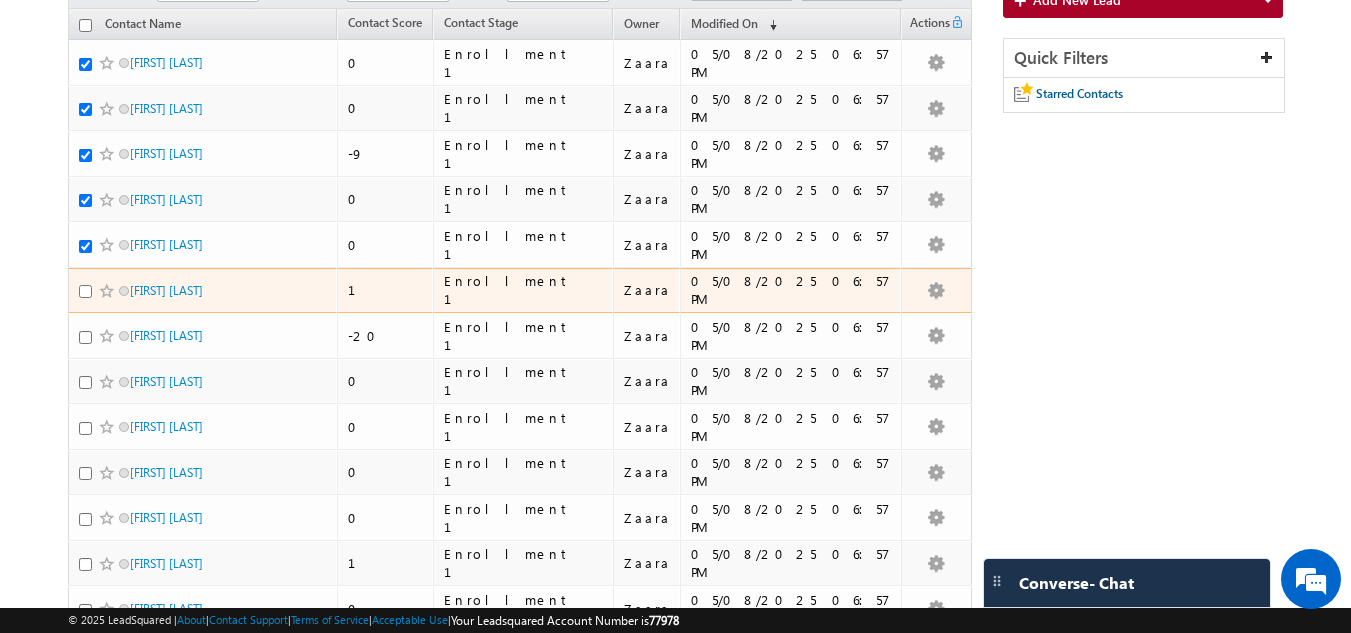 click at bounding box center [85, 291] 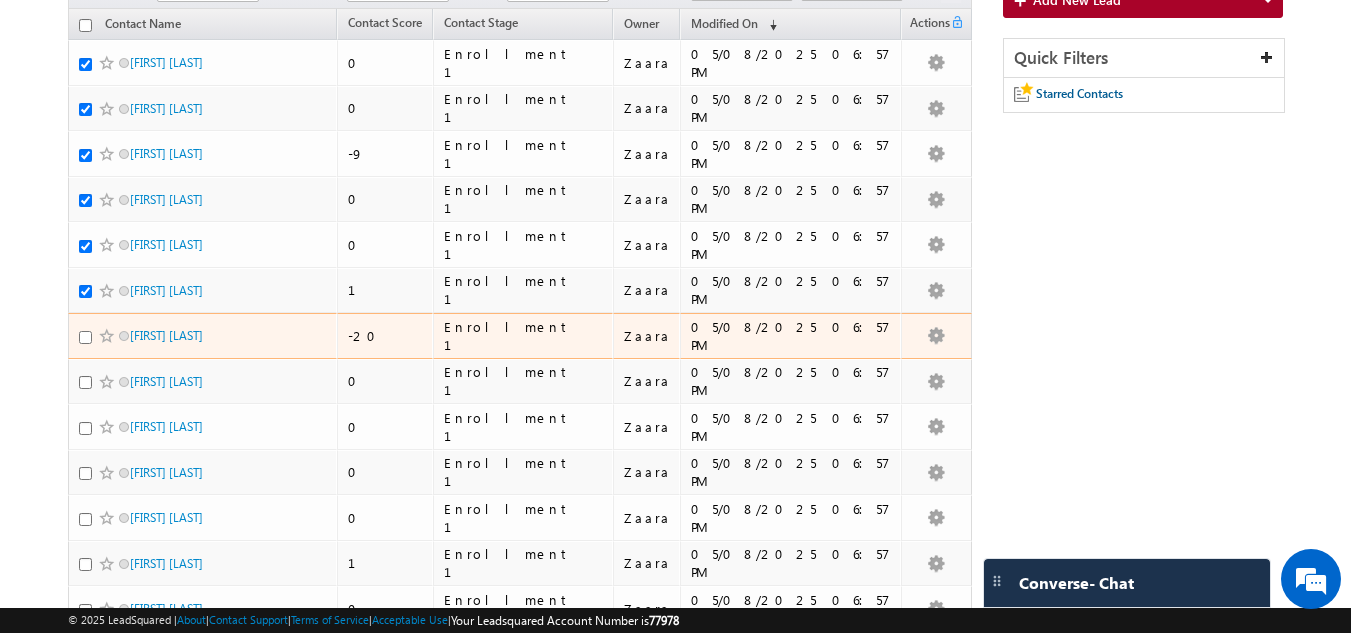 click at bounding box center (85, 337) 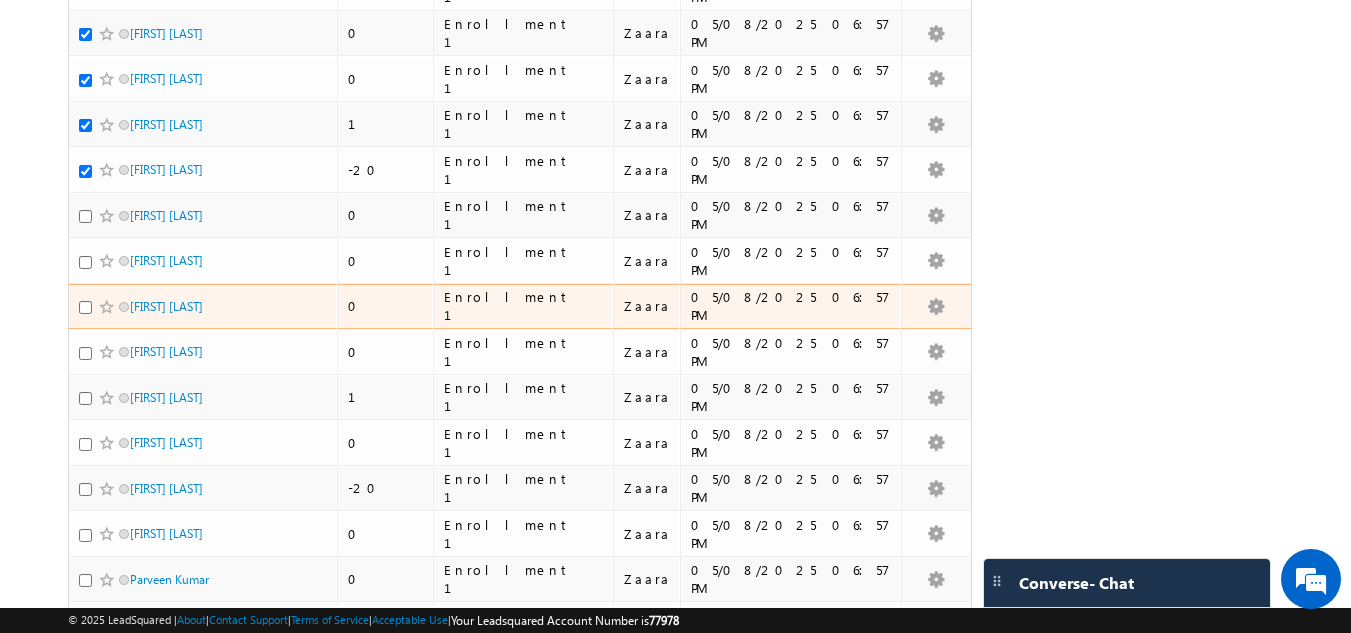 scroll, scrollTop: 400, scrollLeft: 0, axis: vertical 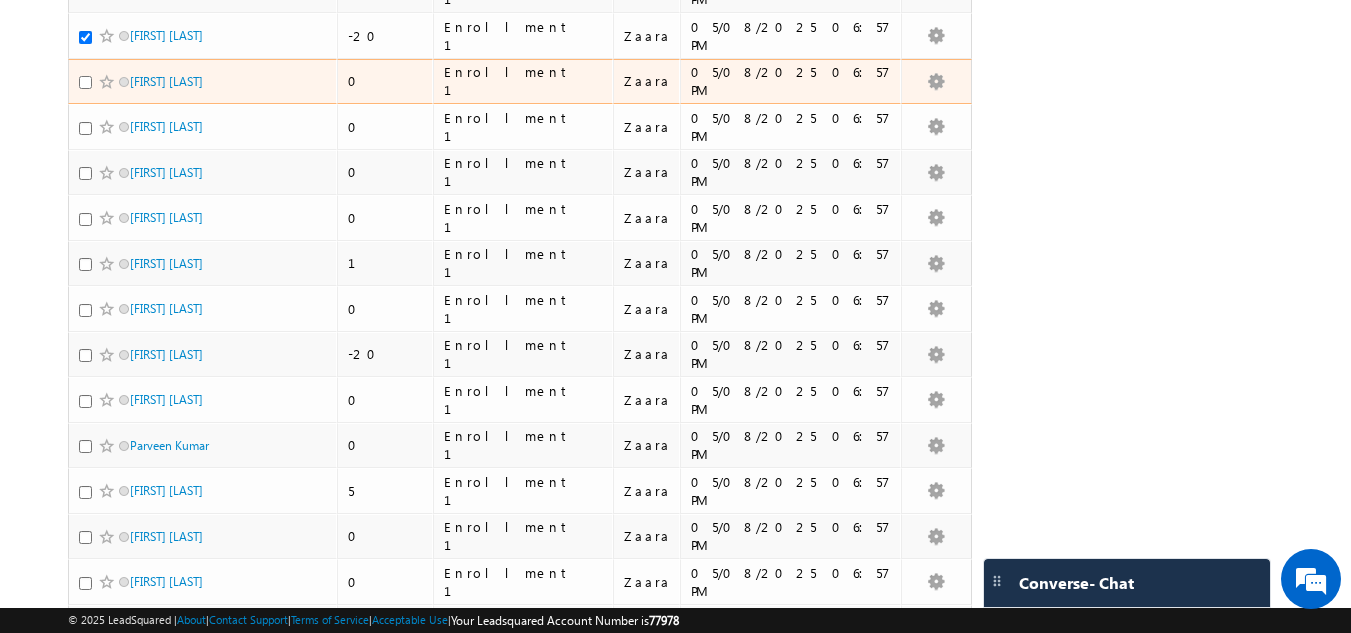 click at bounding box center (85, 82) 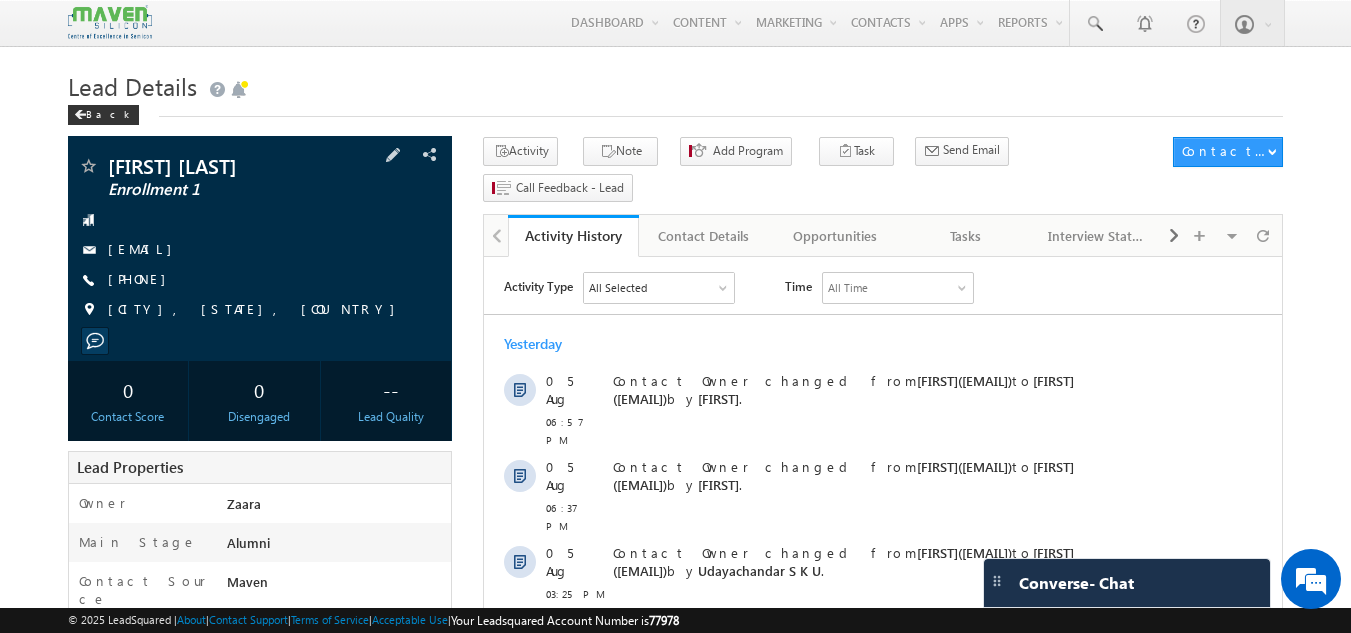scroll, scrollTop: 0, scrollLeft: 0, axis: both 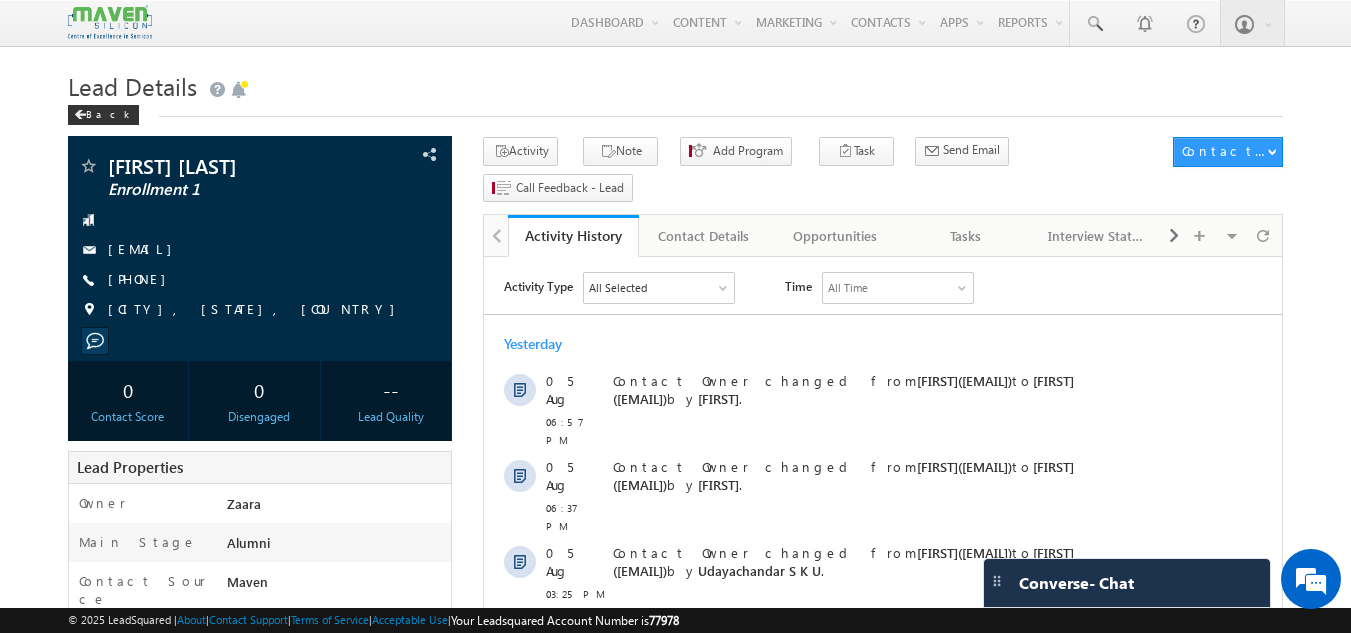 click on "Lead Details" at bounding box center (676, 84) 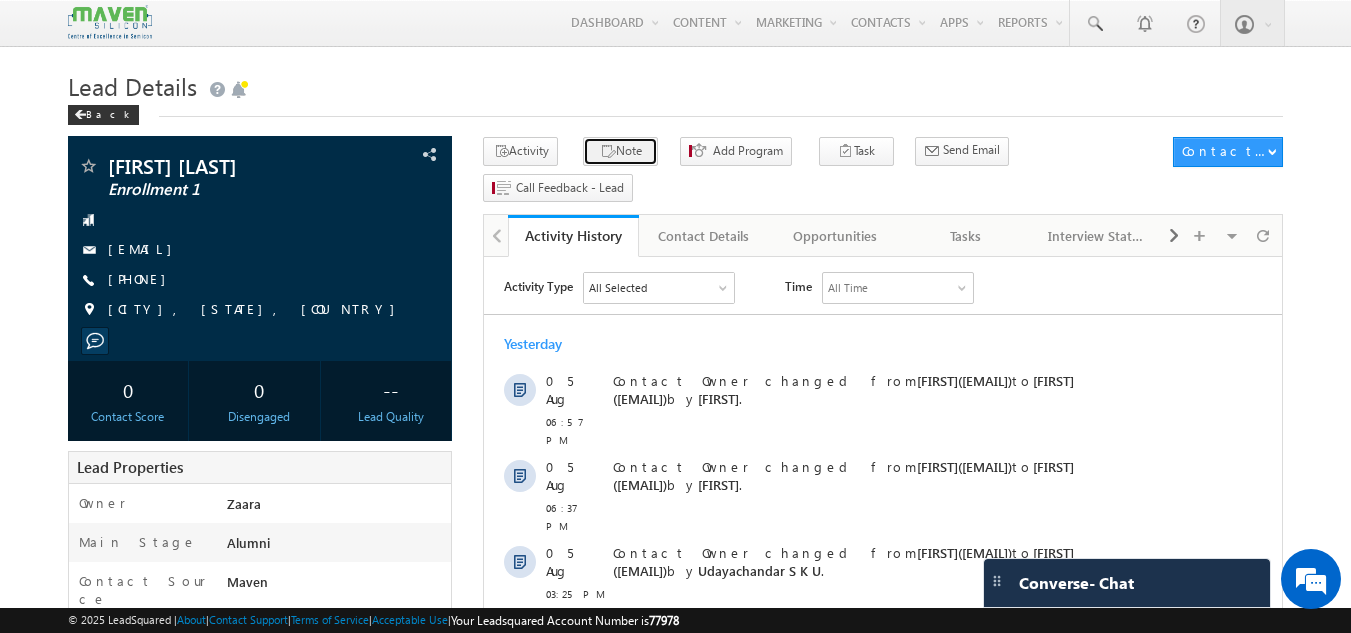 click on "Note" at bounding box center [620, 151] 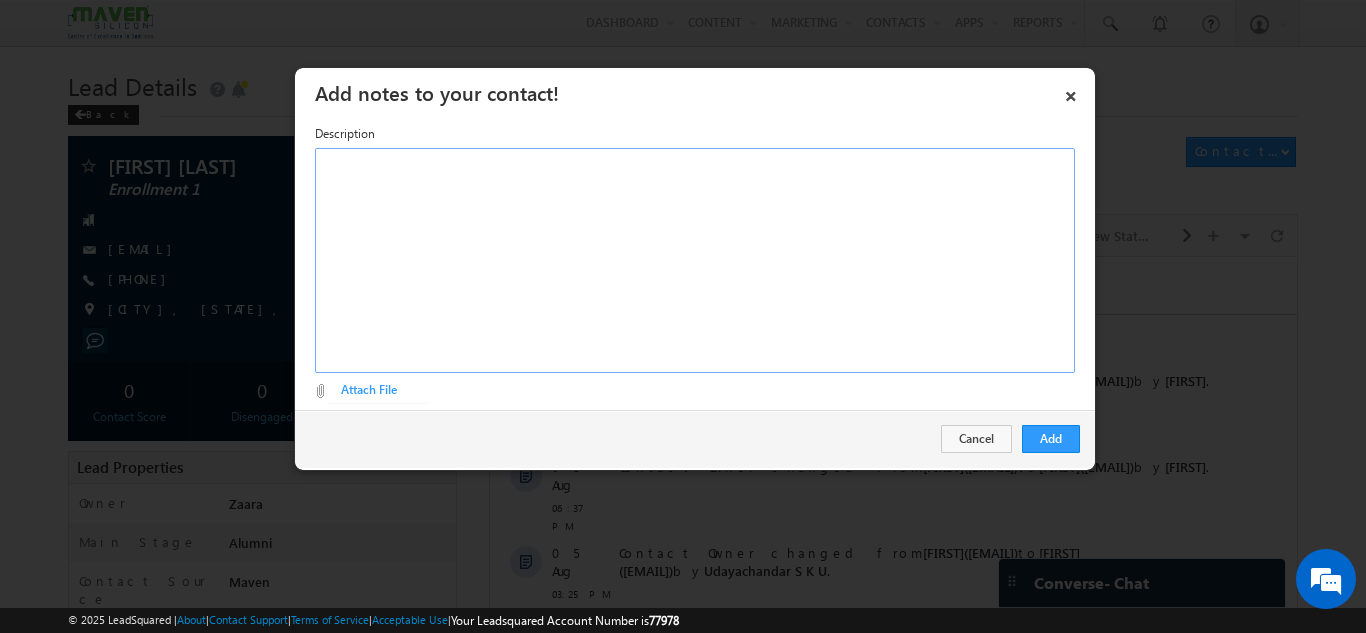 click at bounding box center [695, 260] 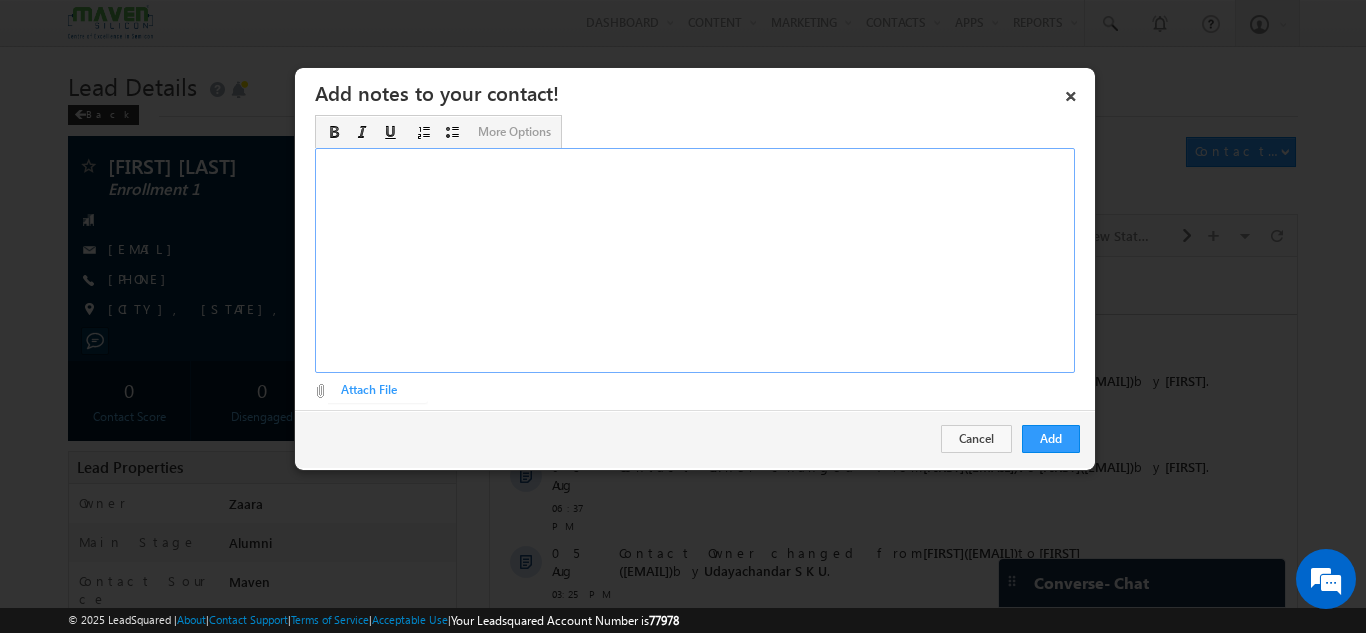 type 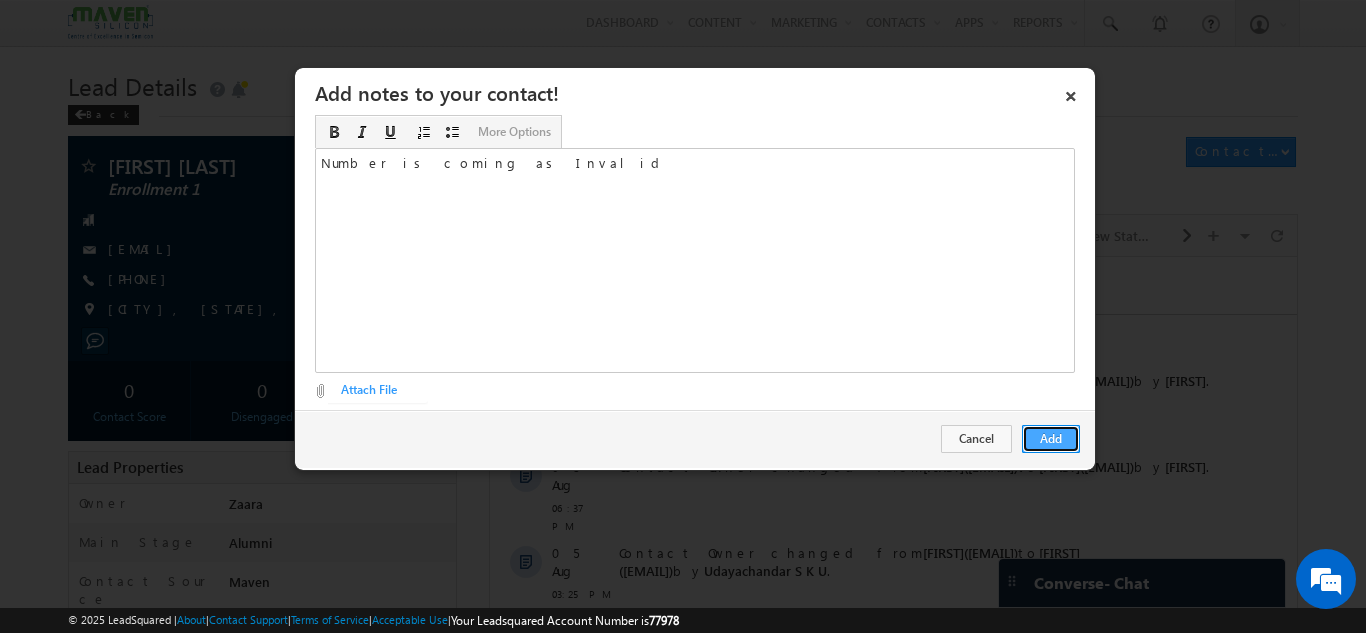 click on "Add" at bounding box center (1051, 439) 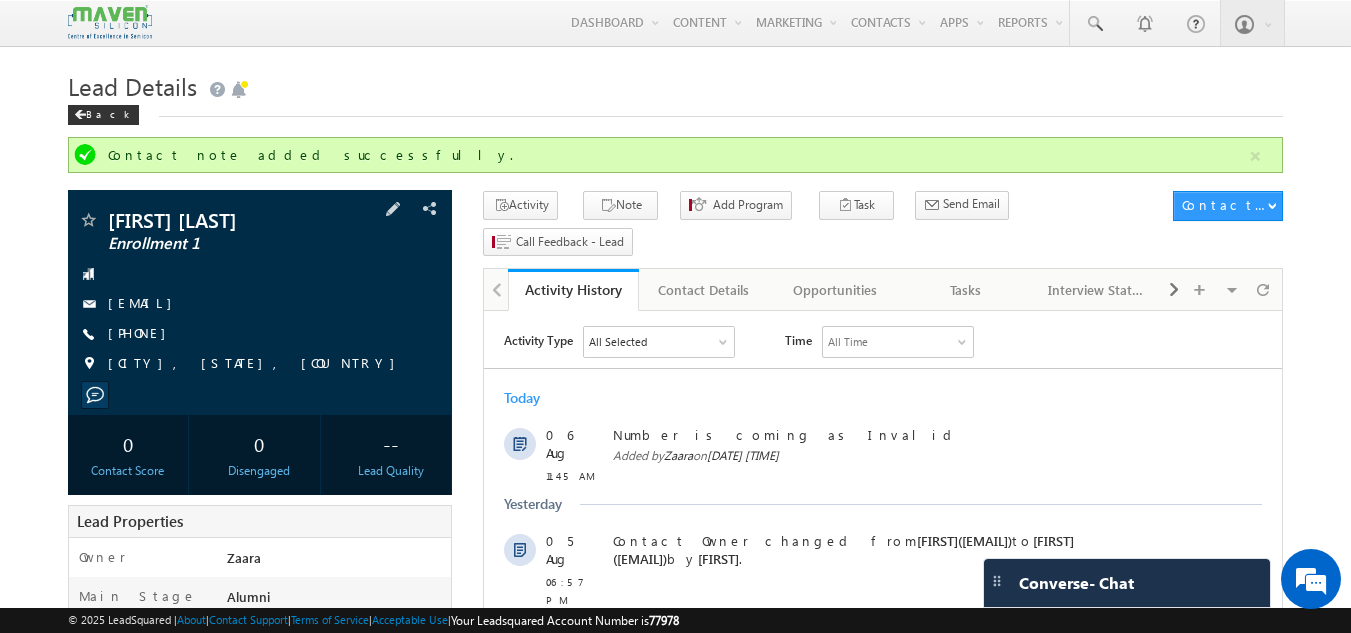 click on "+91-9538591277" at bounding box center [142, 334] 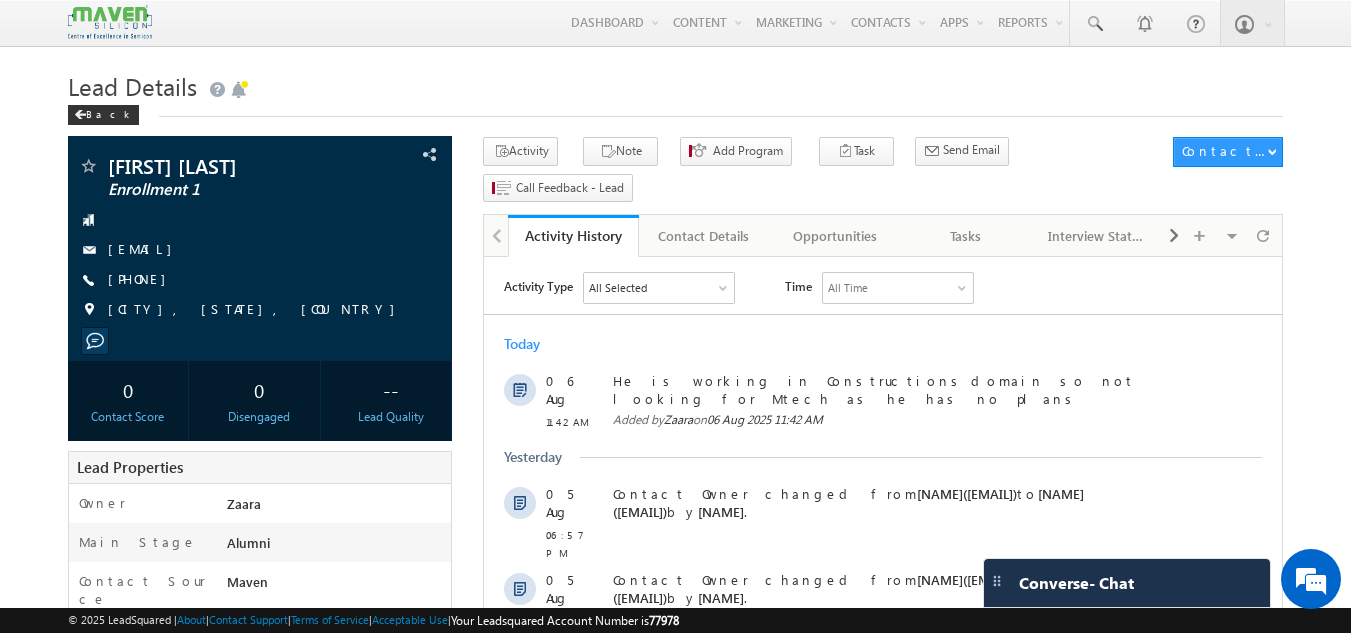 scroll, scrollTop: 0, scrollLeft: 0, axis: both 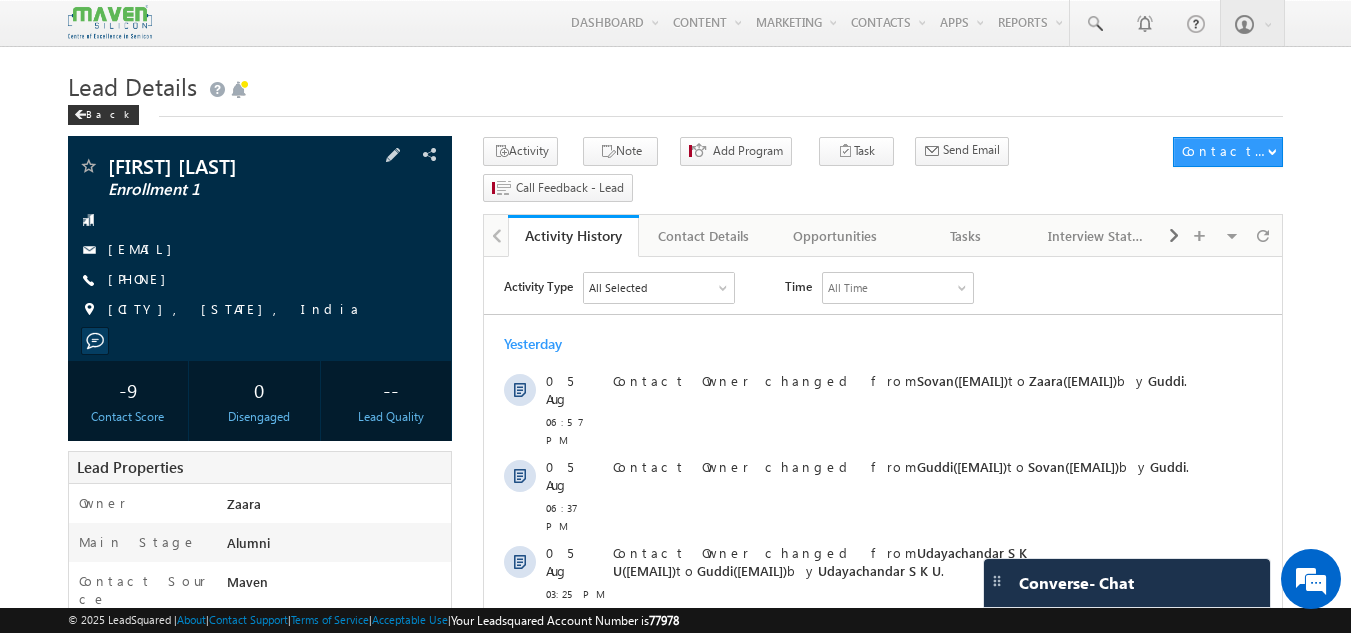 click on "+91-9535273292" at bounding box center (142, 280) 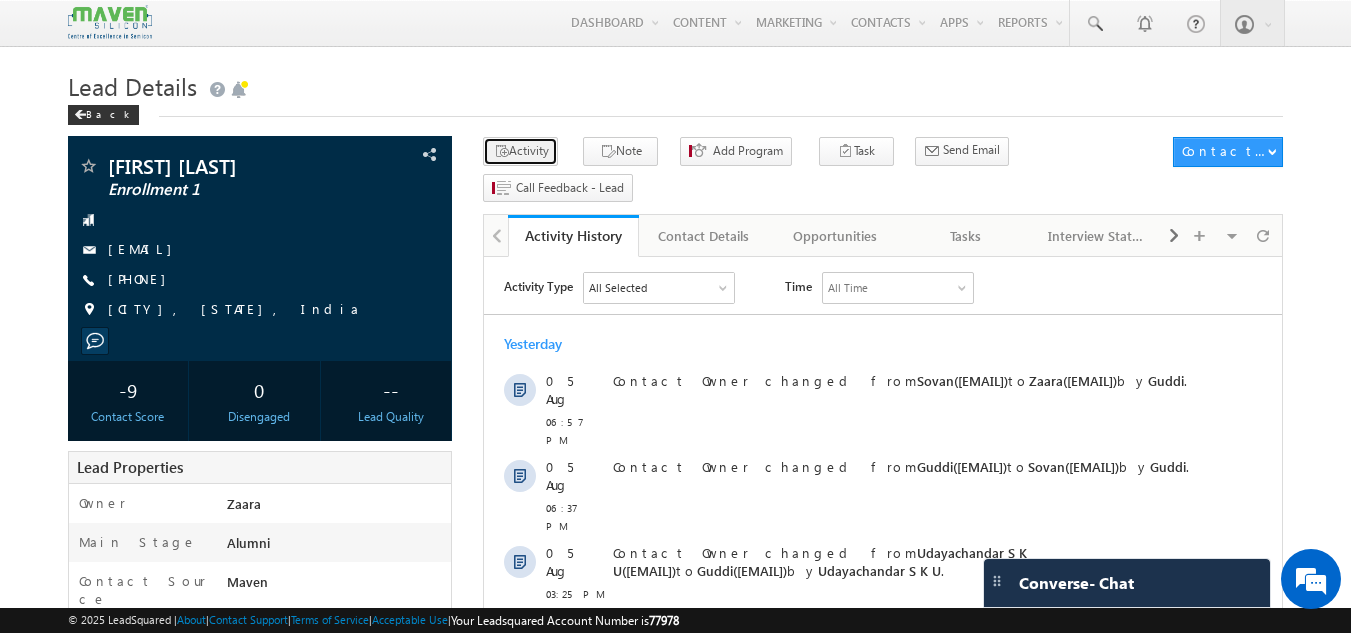 click on "Activity" at bounding box center [520, 151] 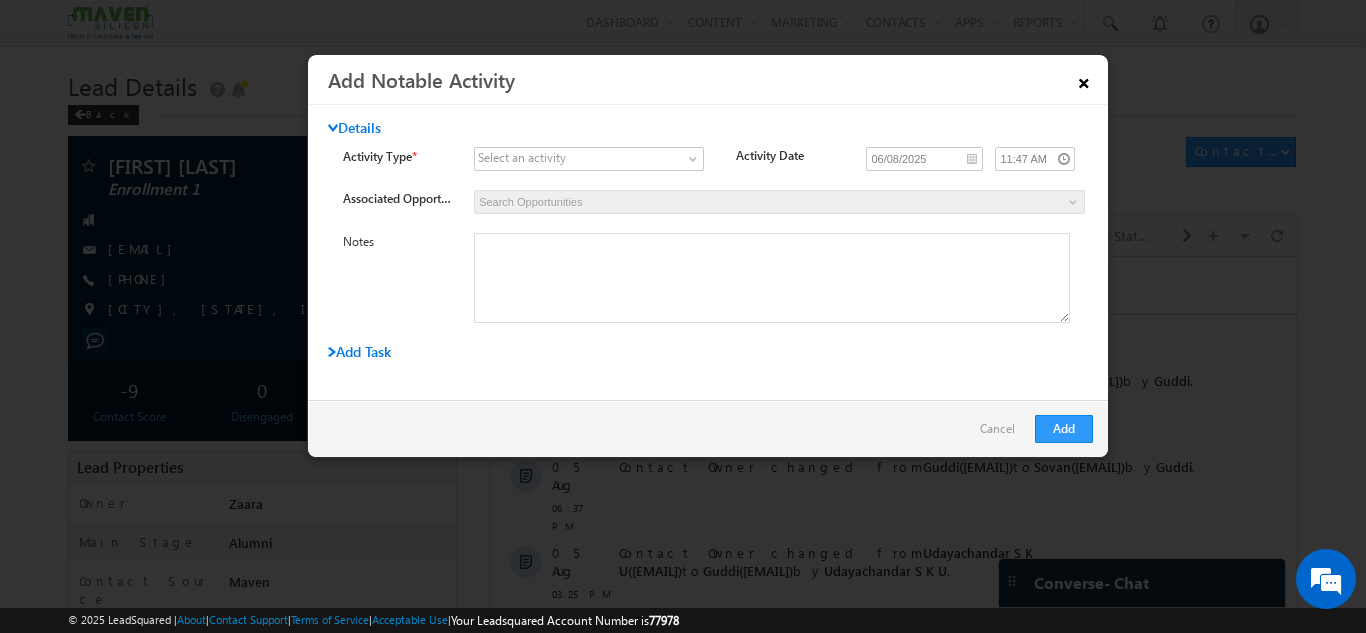click on "×" at bounding box center (1084, 79) 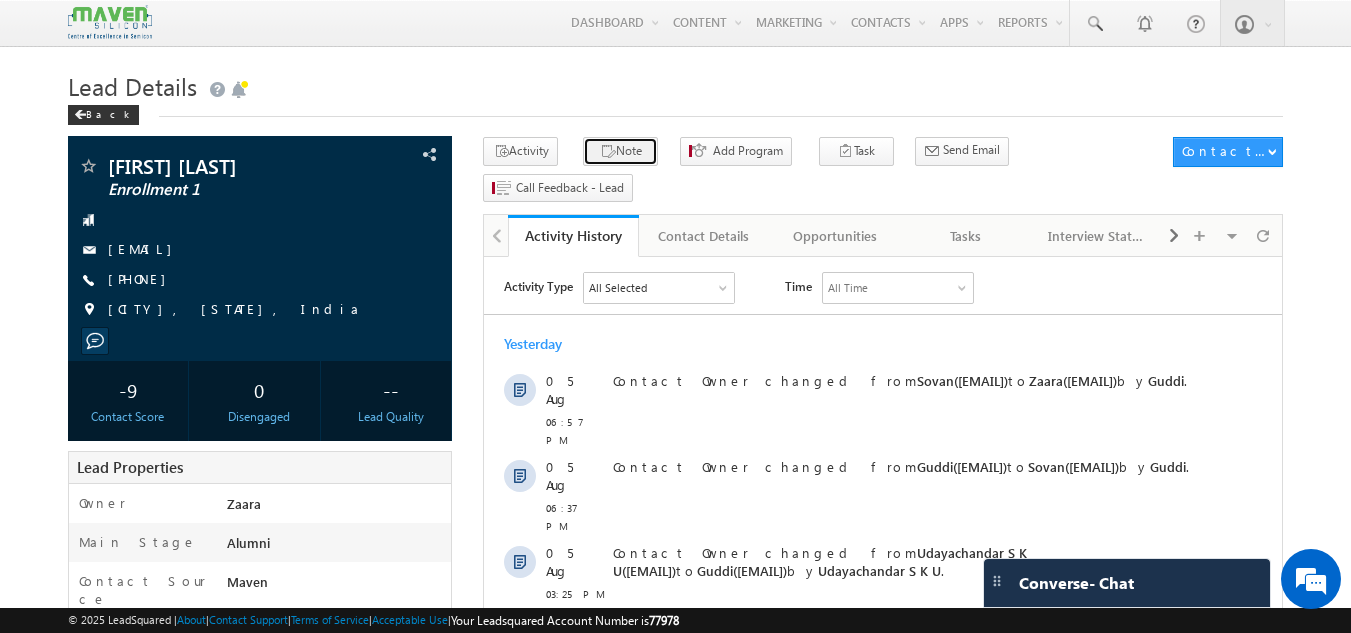 click at bounding box center [608, 152] 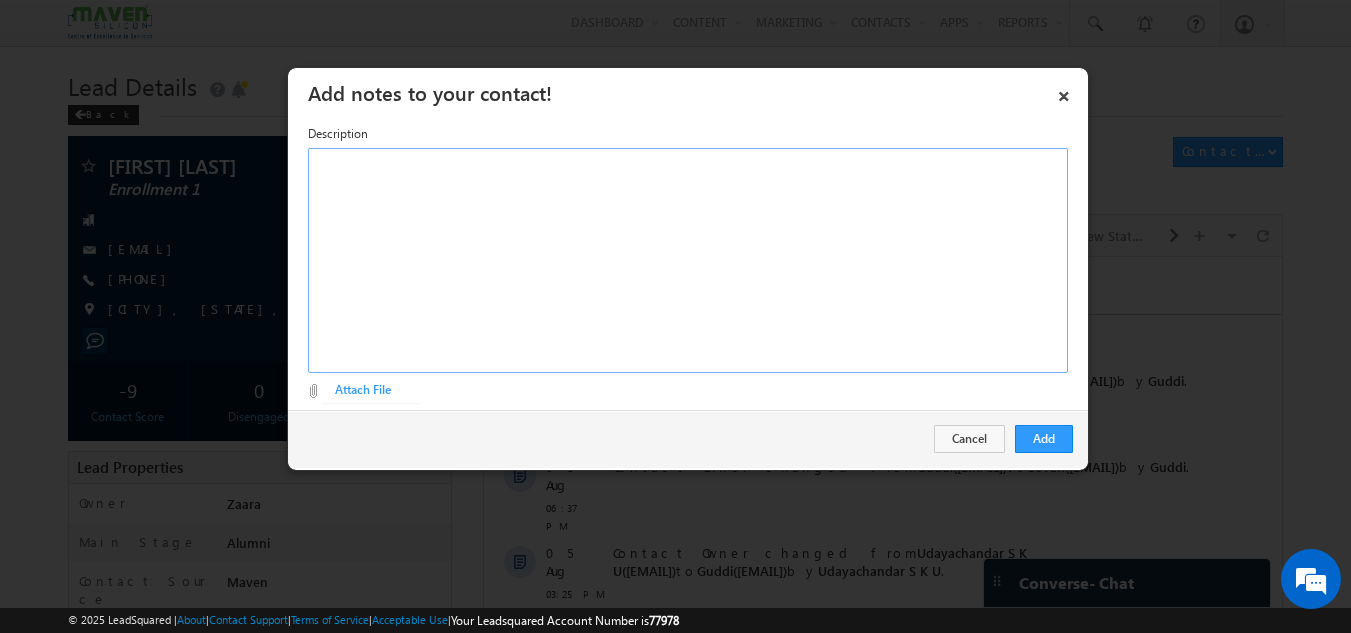 click at bounding box center (688, 260) 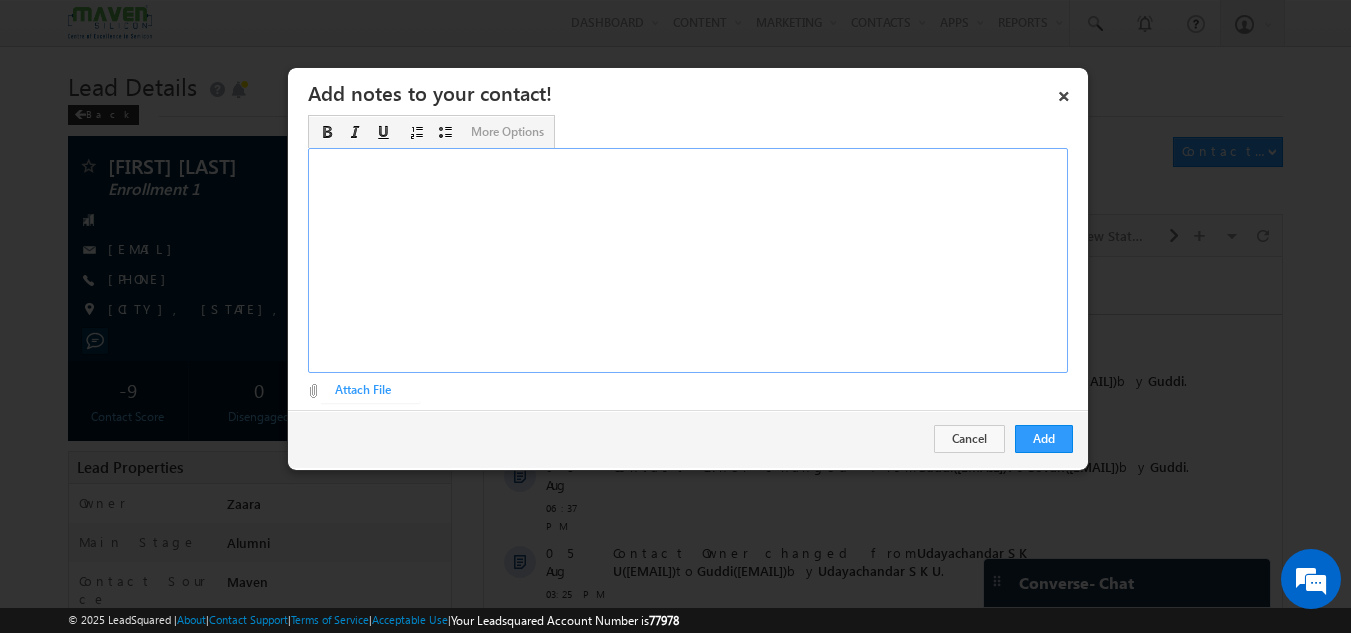 type 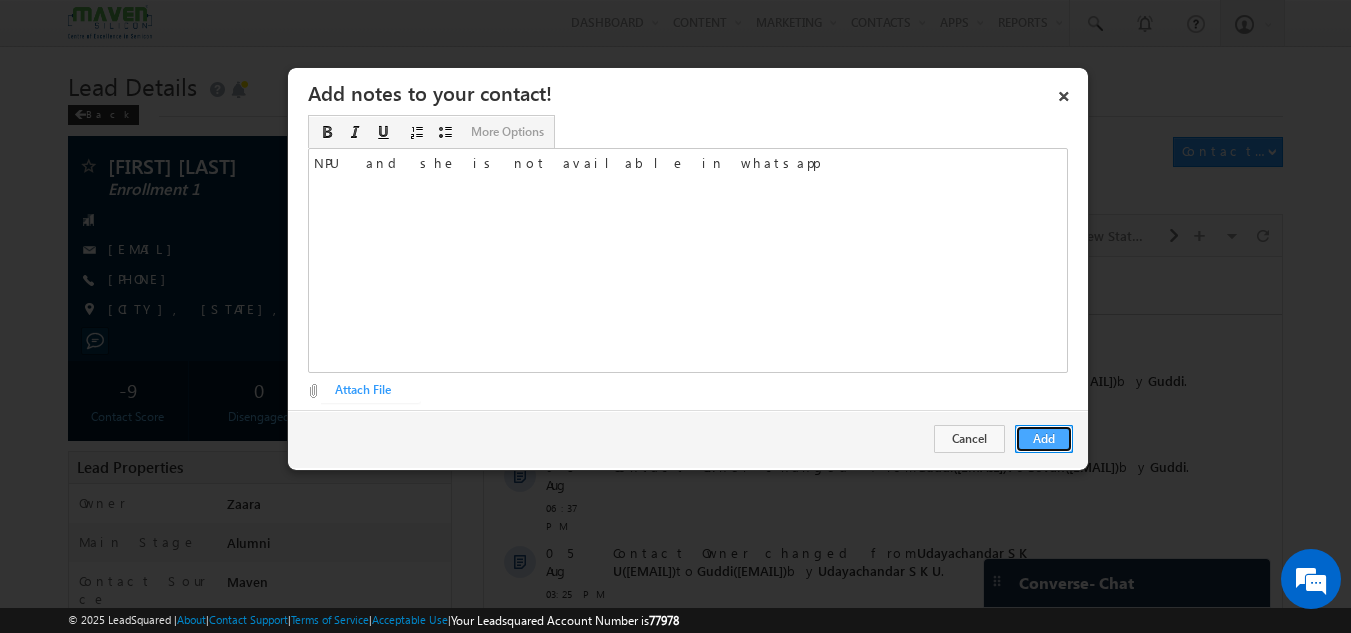click on "Add" at bounding box center (1044, 439) 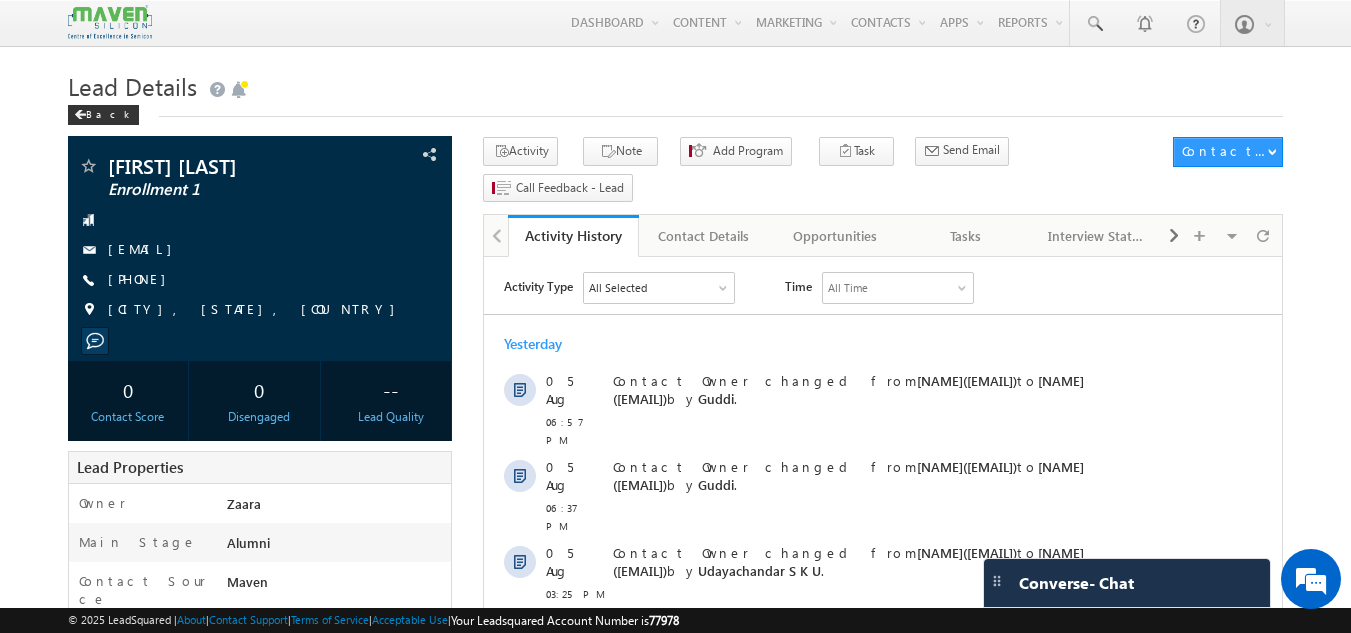 scroll, scrollTop: 0, scrollLeft: 0, axis: both 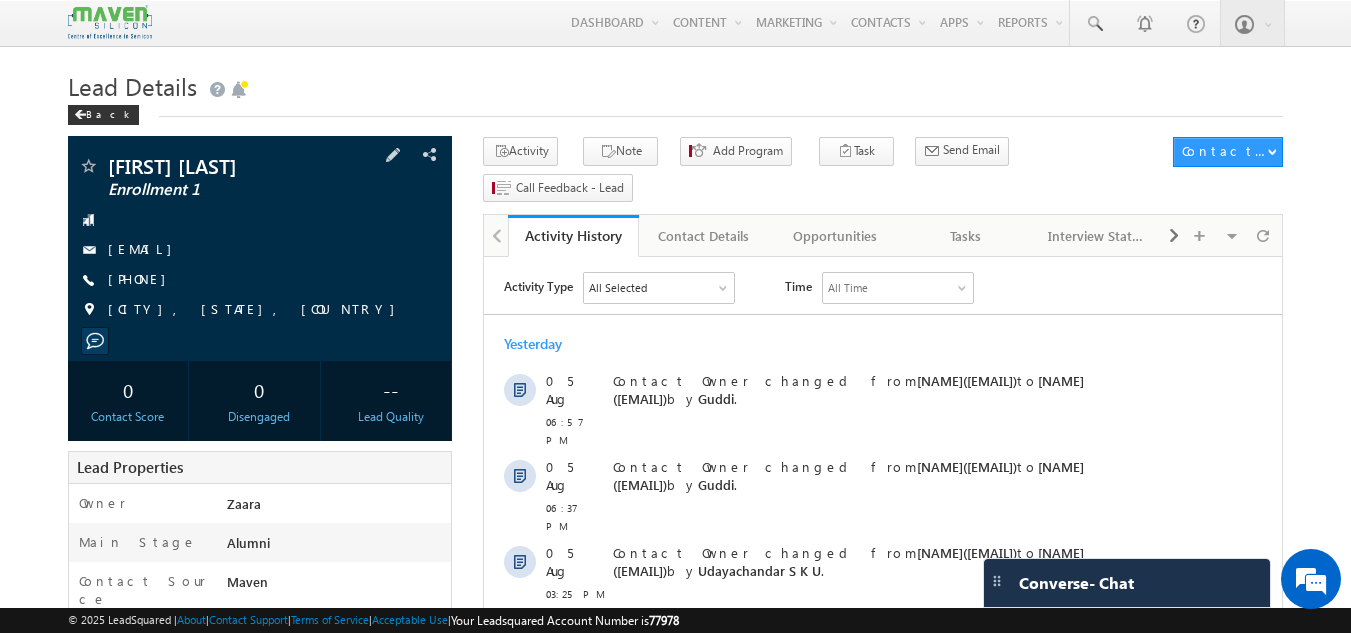 drag, startPoint x: 212, startPoint y: 279, endPoint x: 200, endPoint y: 281, distance: 12.165525 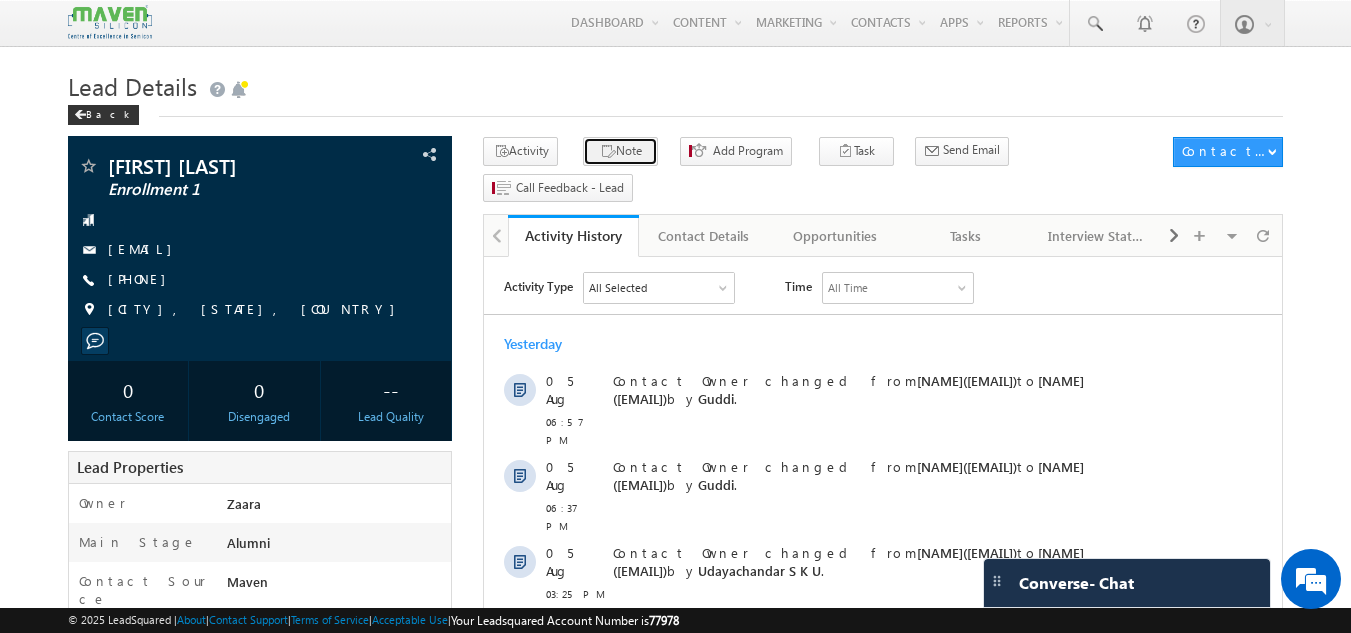 click on "Note" at bounding box center (620, 151) 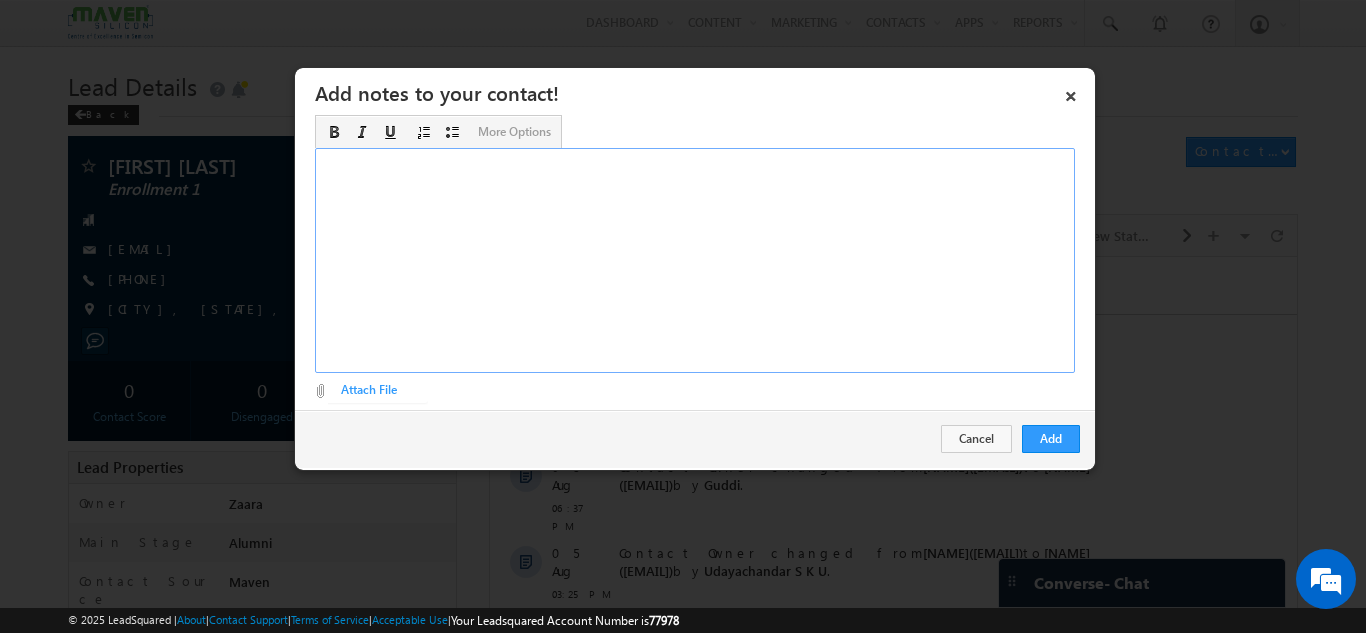 click at bounding box center [695, 260] 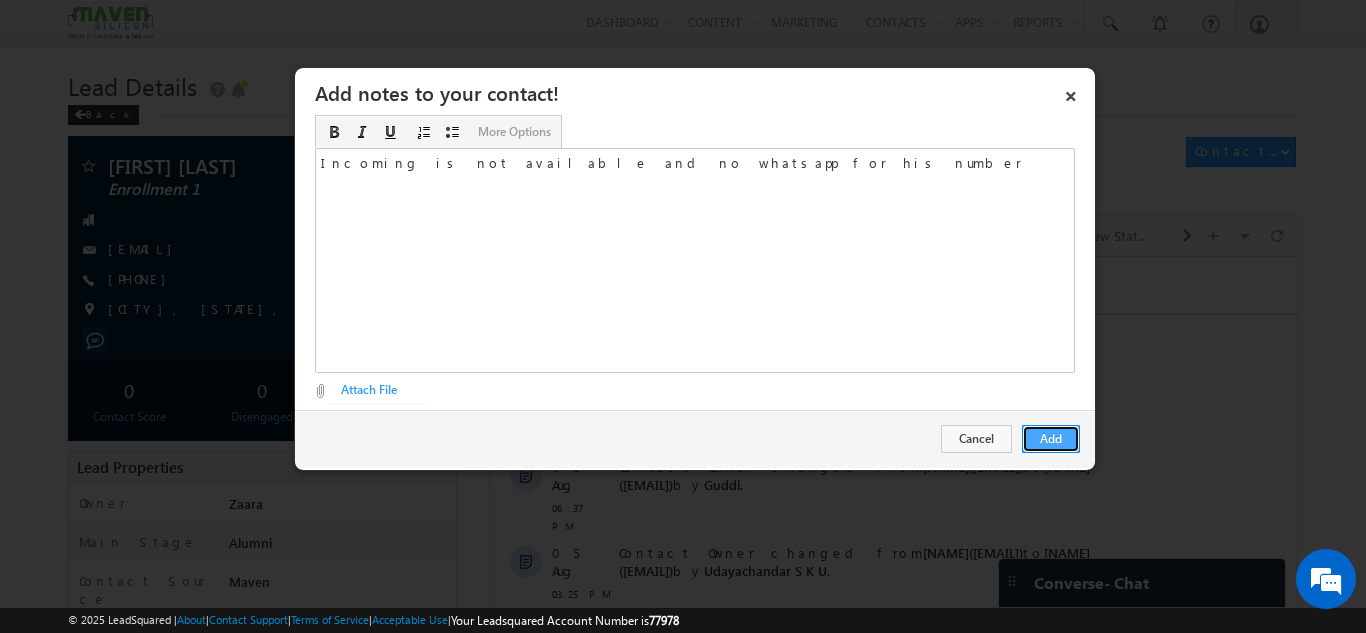 click on "Add" at bounding box center [1051, 439] 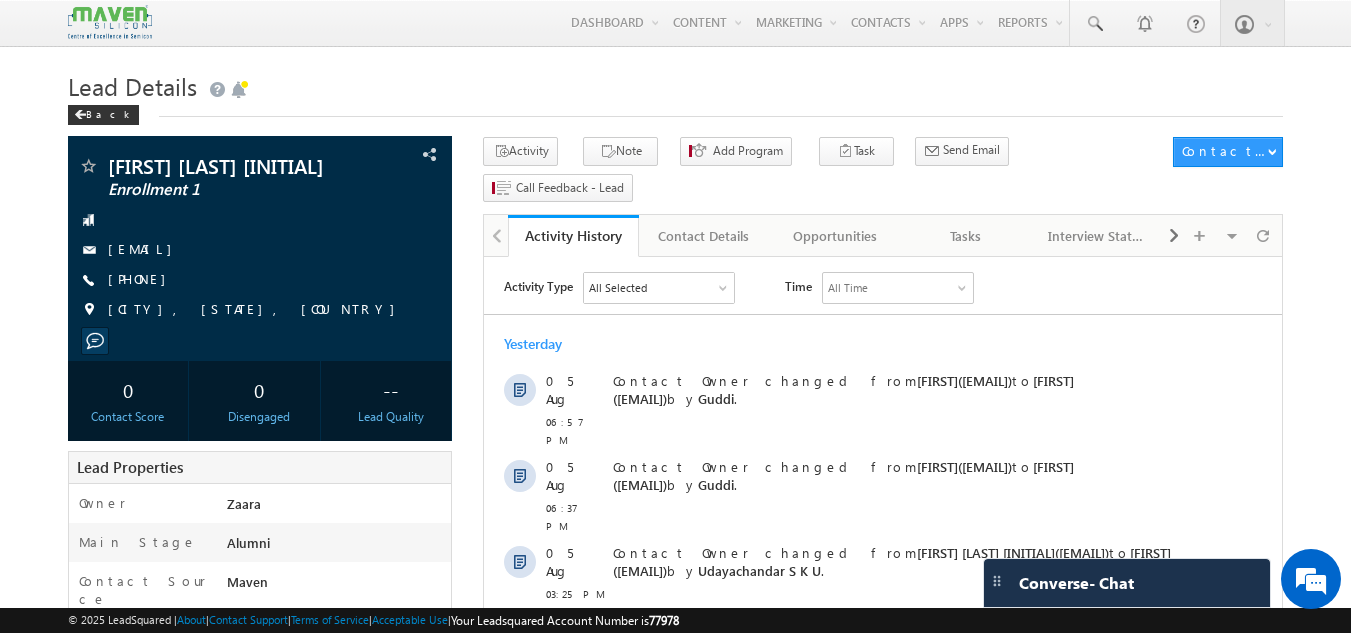 scroll, scrollTop: 0, scrollLeft: 0, axis: both 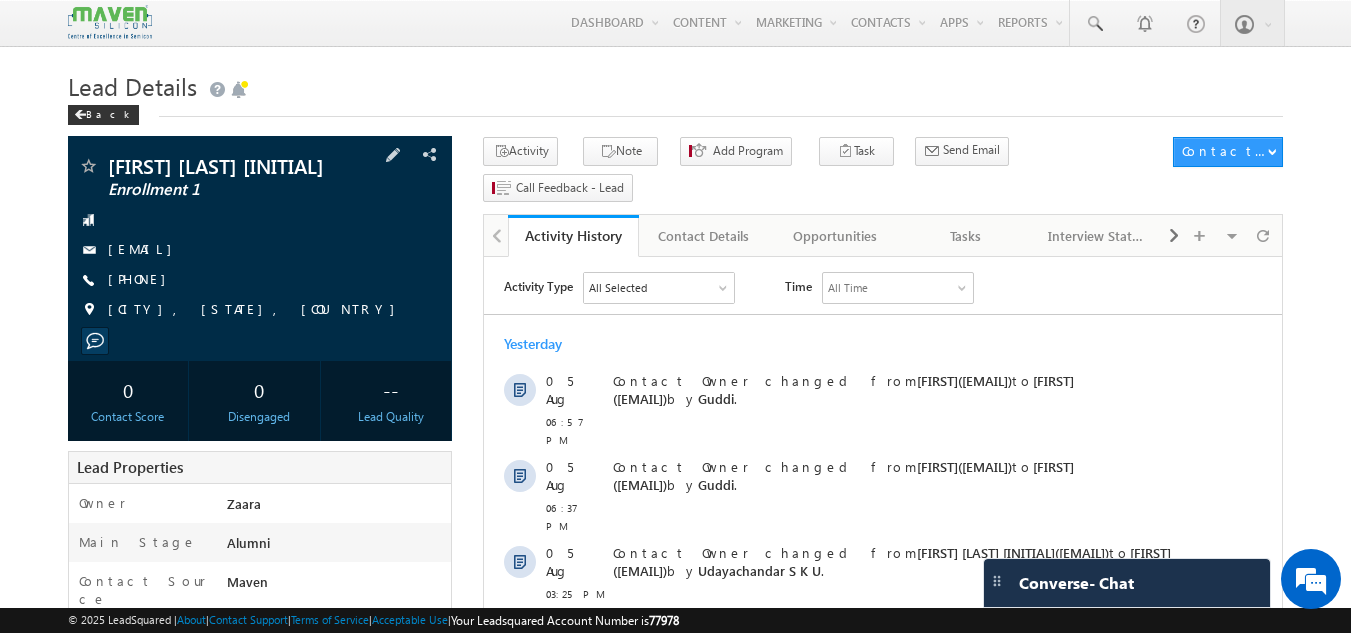 drag, startPoint x: 214, startPoint y: 279, endPoint x: 174, endPoint y: 282, distance: 40.112343 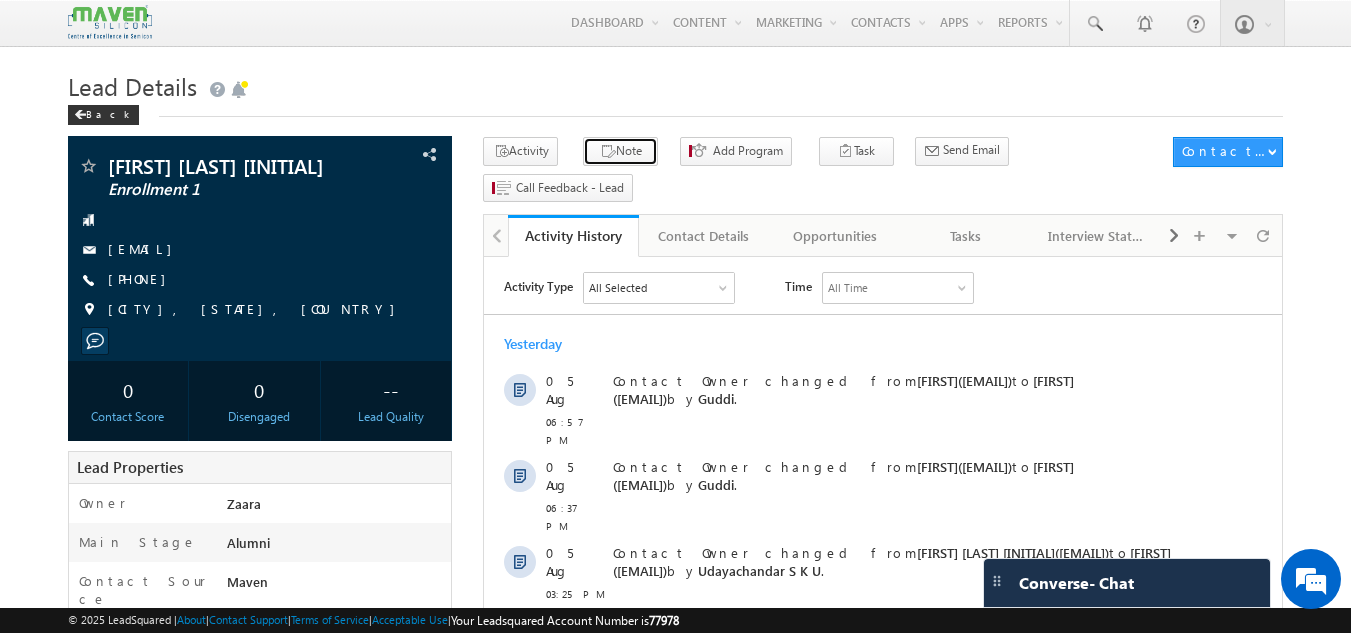click on "Note" at bounding box center (620, 151) 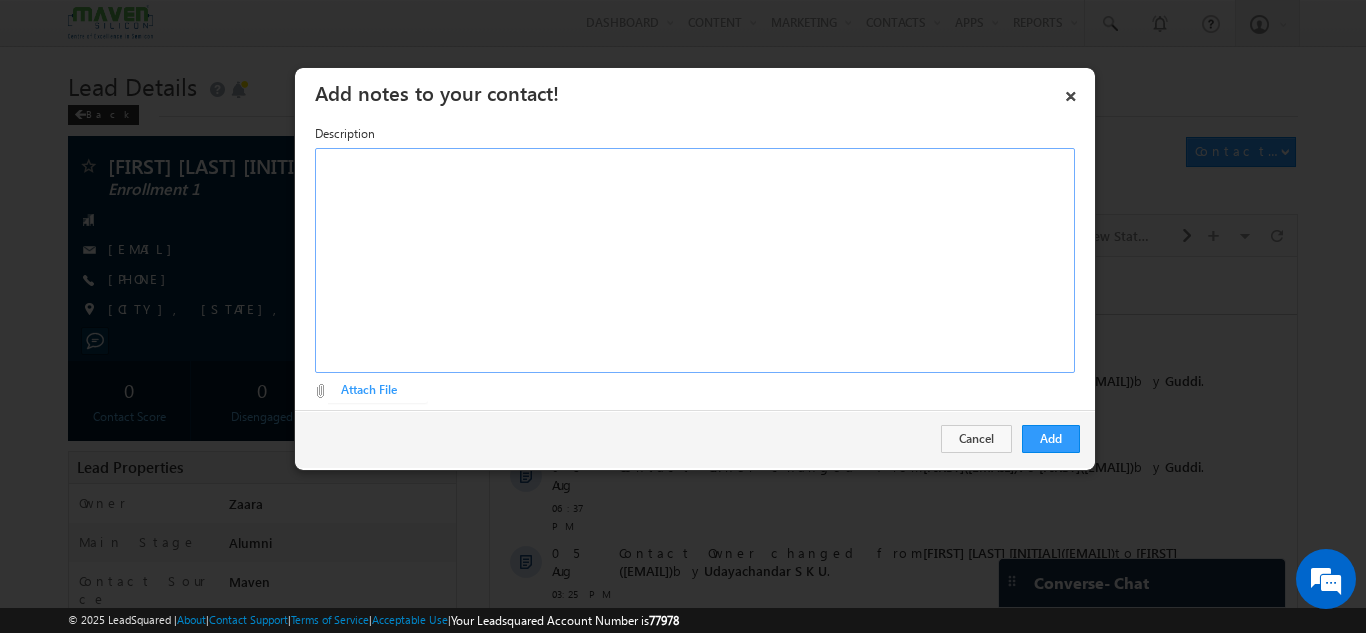 click at bounding box center [695, 260] 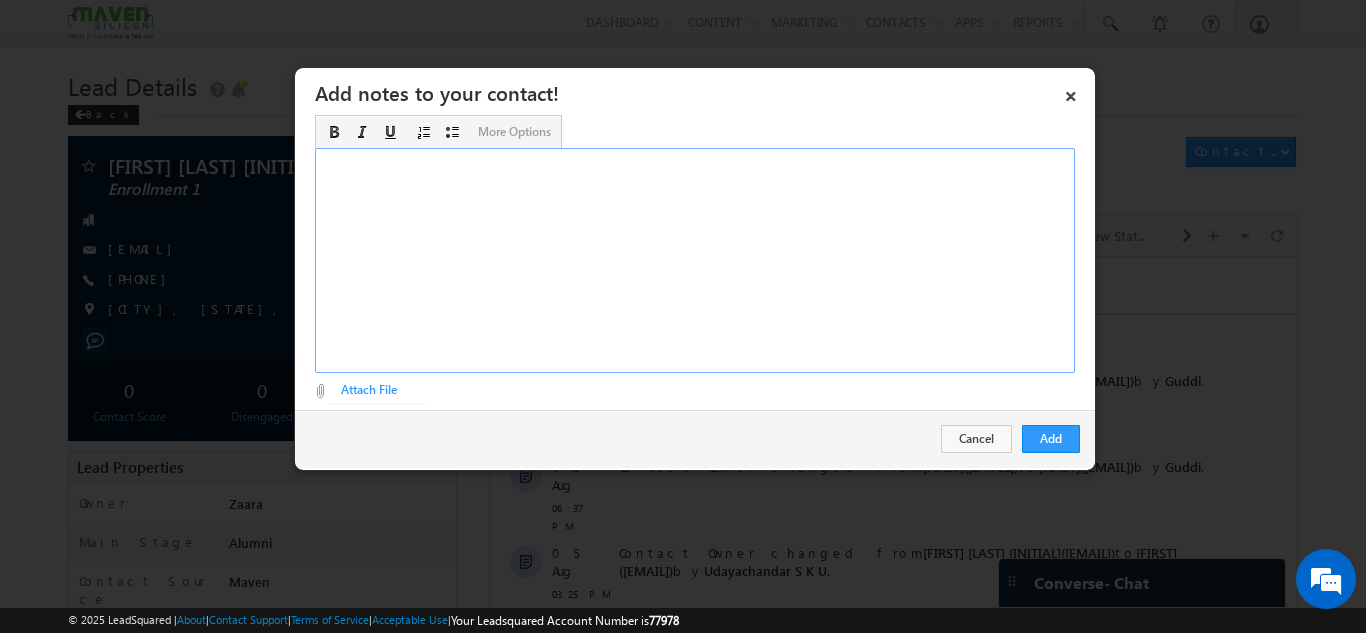 type 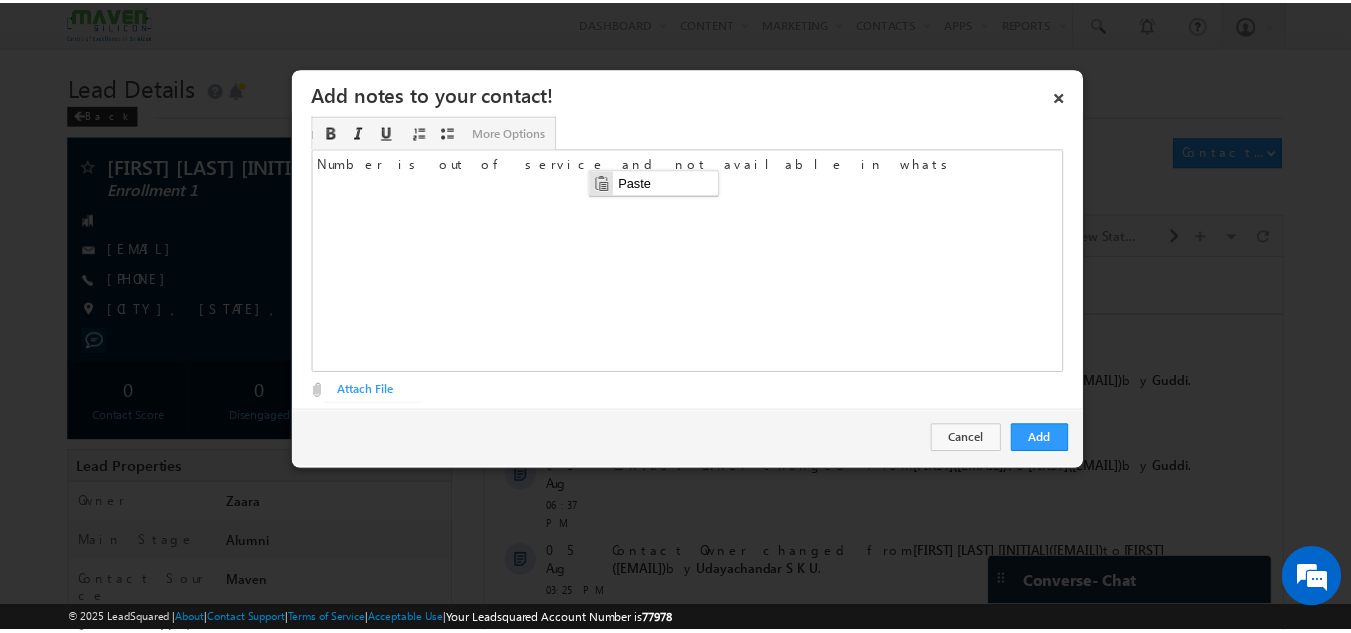 scroll, scrollTop: 0, scrollLeft: 0, axis: both 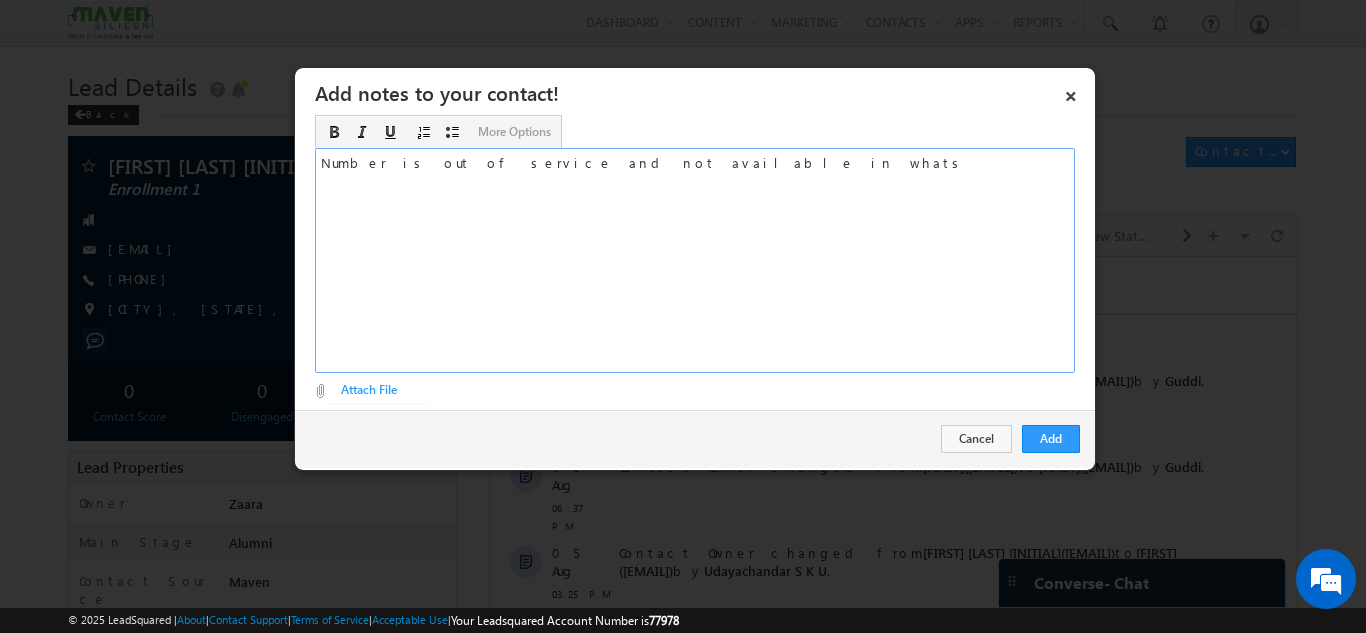 click on "Number is out of service and not available in whats" at bounding box center (695, 260) 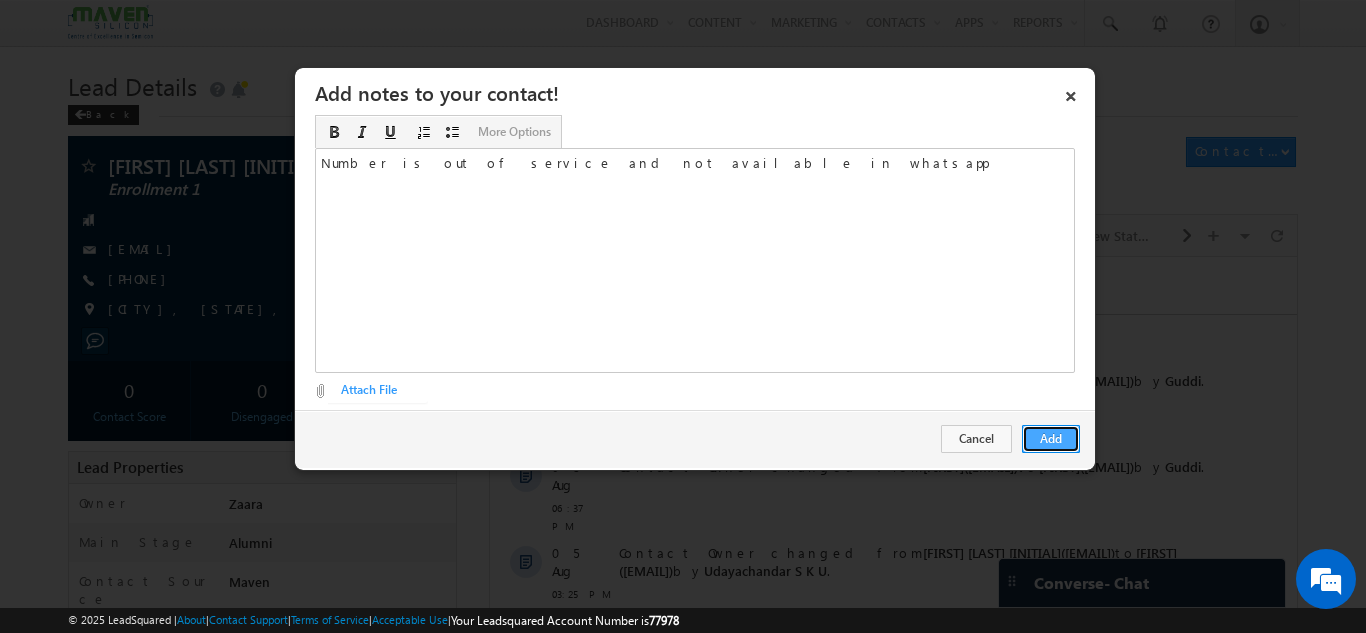 click on "Add" at bounding box center (1051, 439) 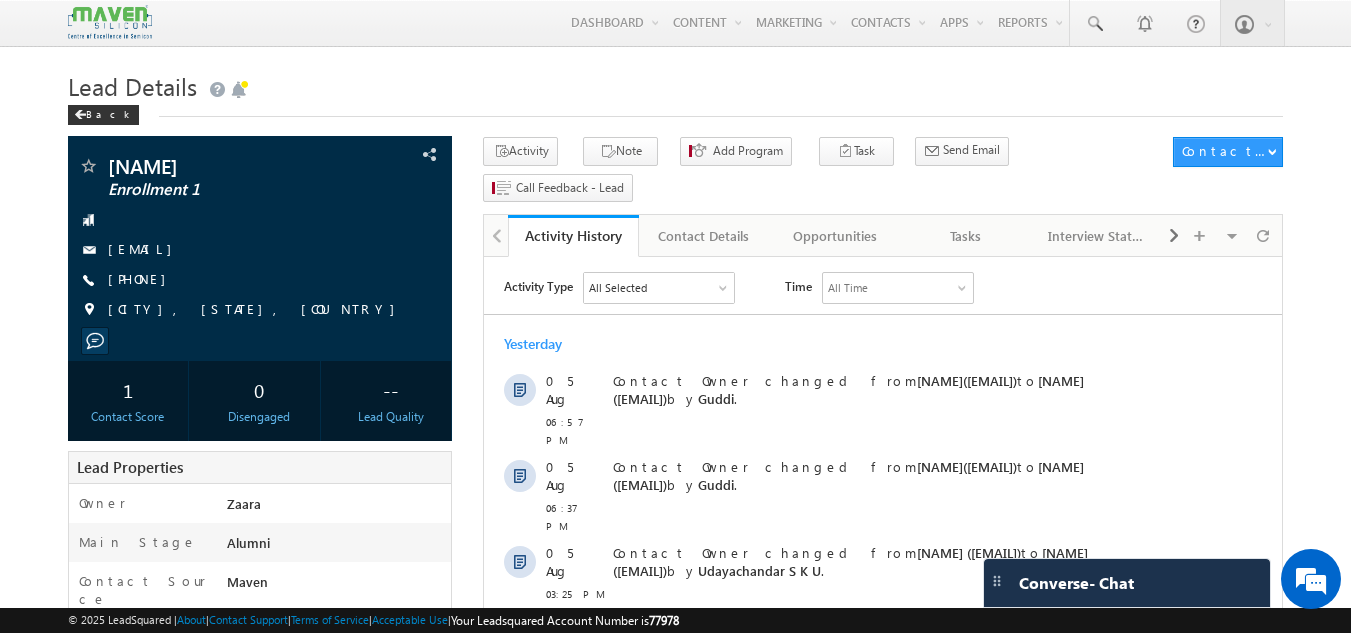 scroll, scrollTop: 0, scrollLeft: 0, axis: both 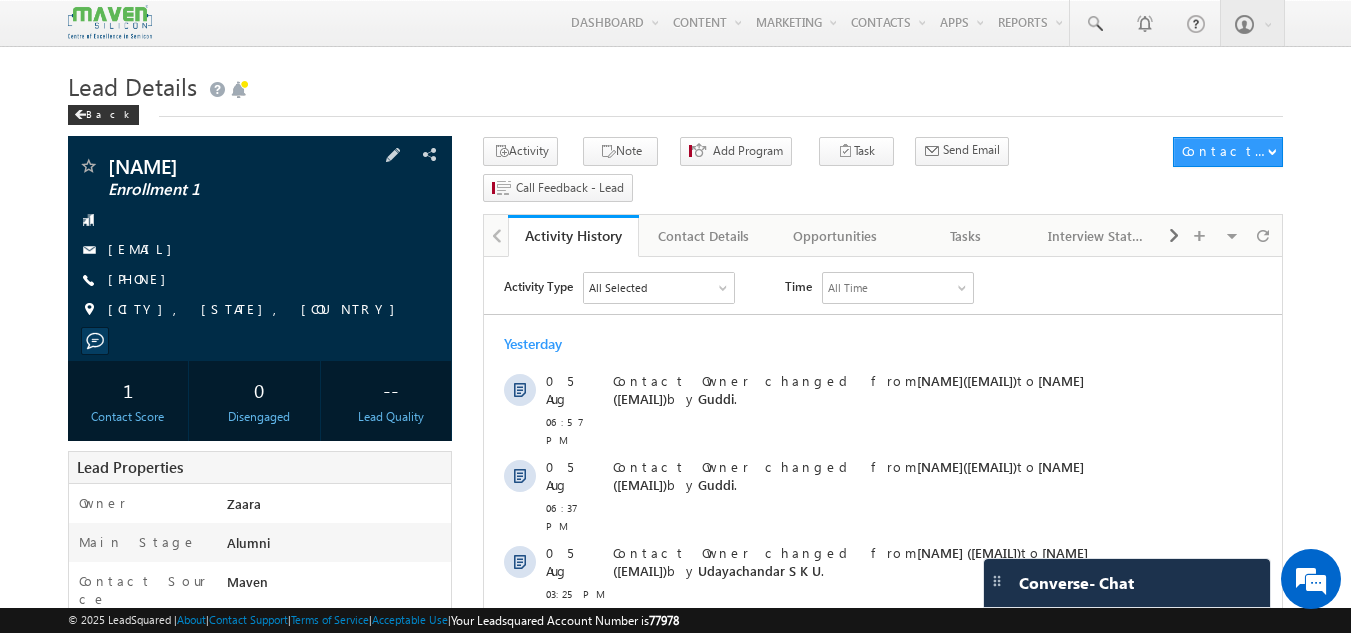 drag, startPoint x: 215, startPoint y: 282, endPoint x: 203, endPoint y: 283, distance: 12.0415945 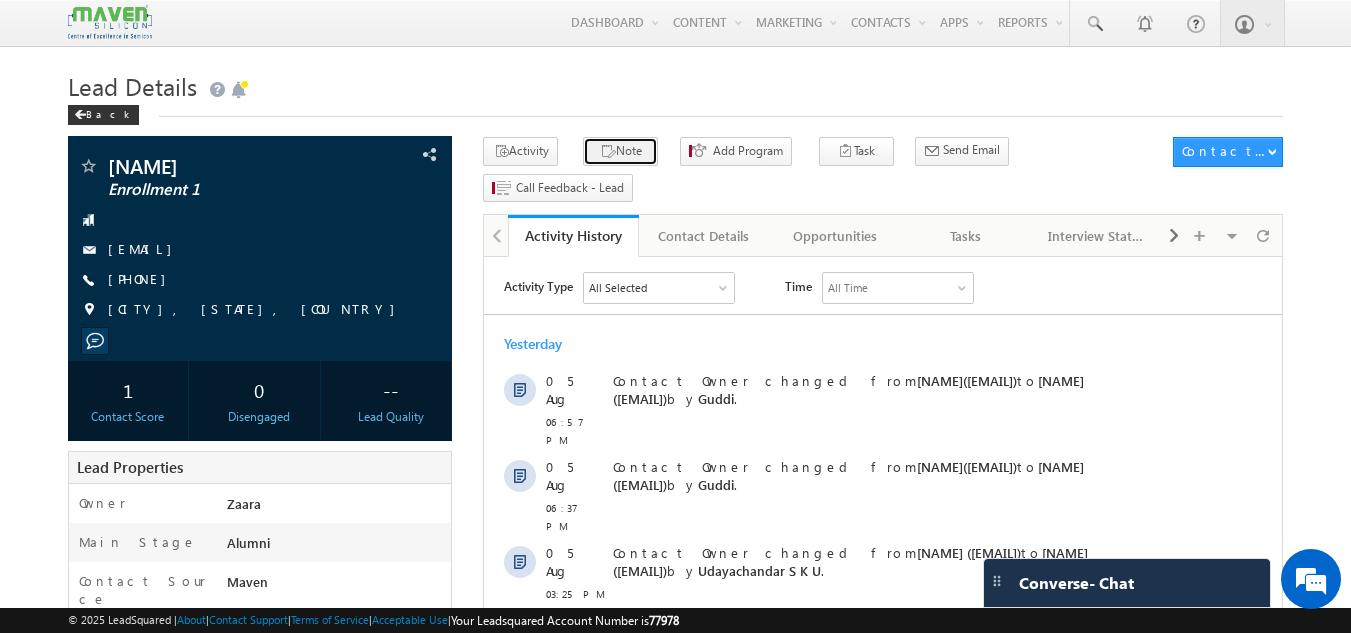 click on "Note" at bounding box center [620, 151] 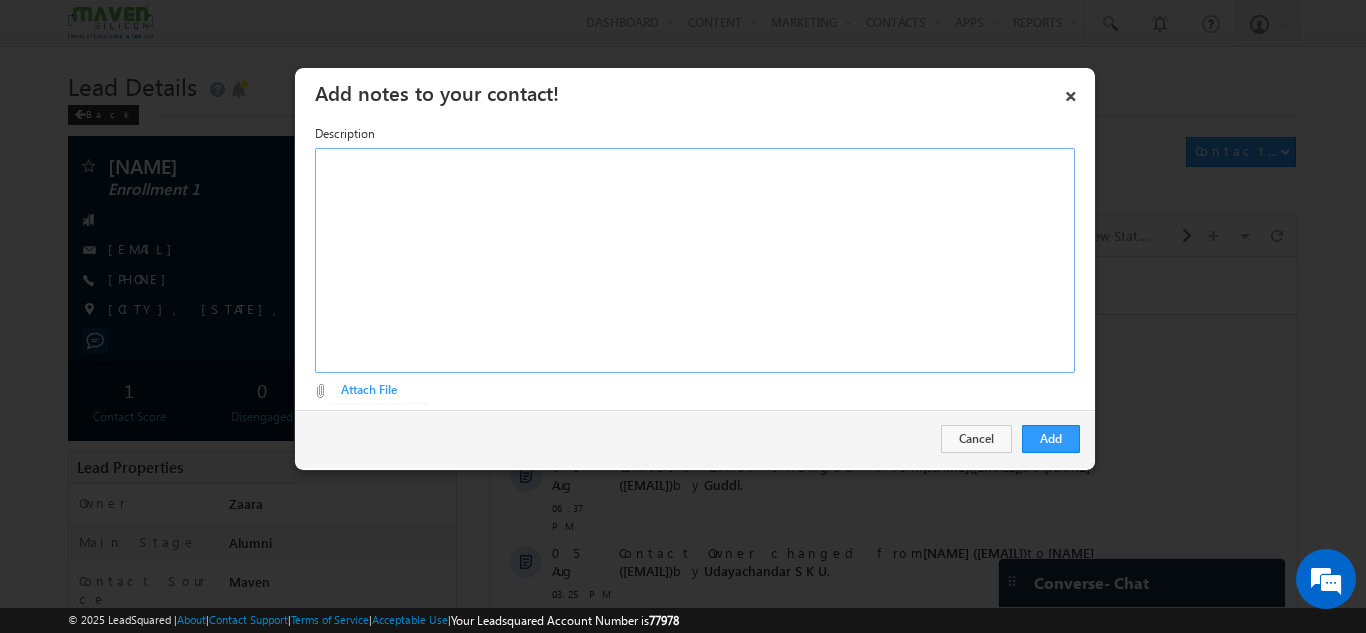 click at bounding box center (695, 260) 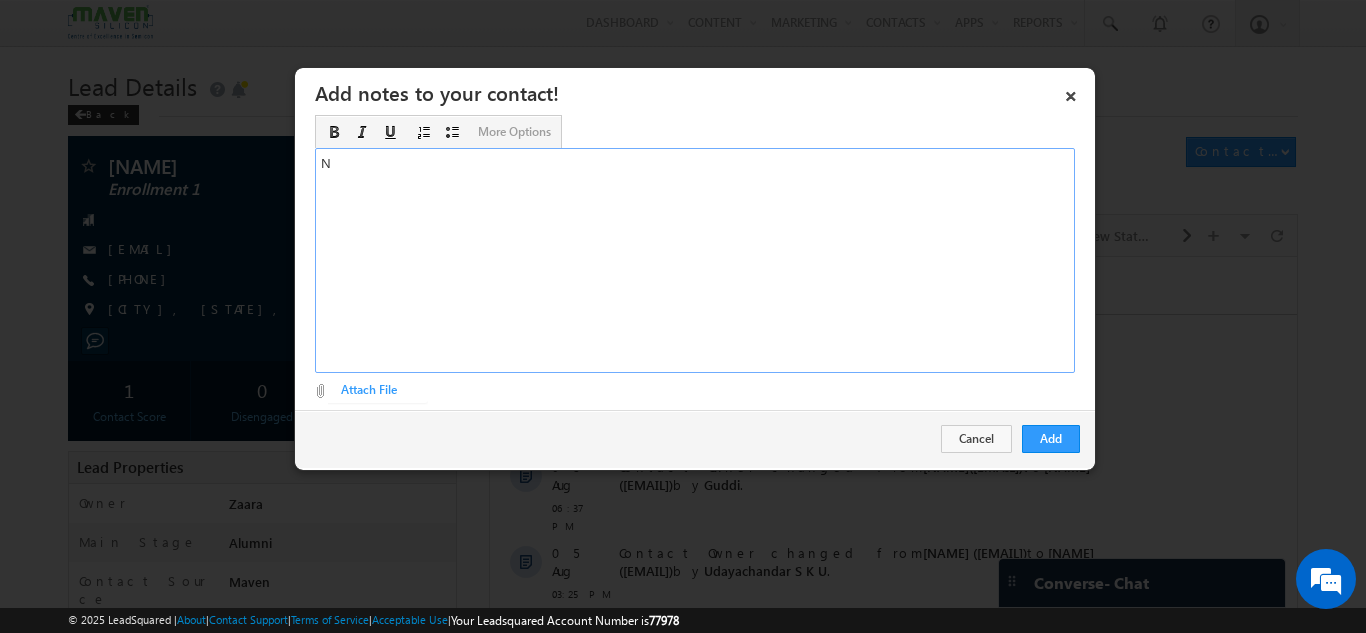 type 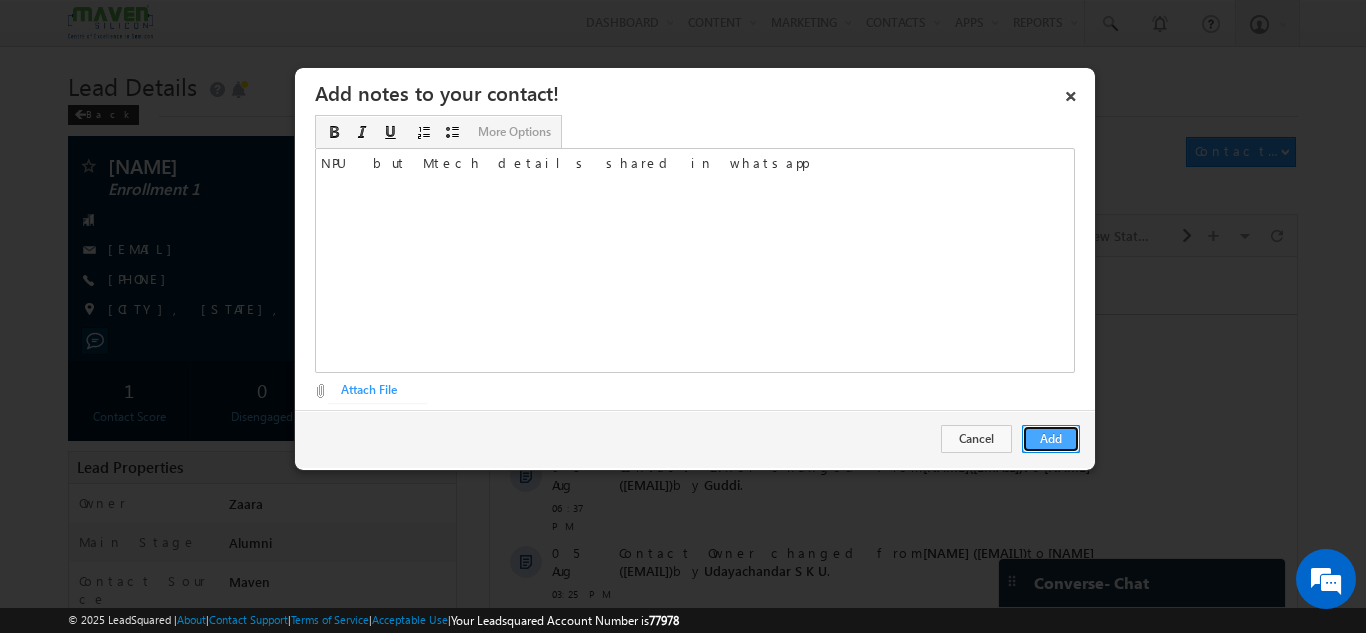 click on "Add" at bounding box center [1051, 439] 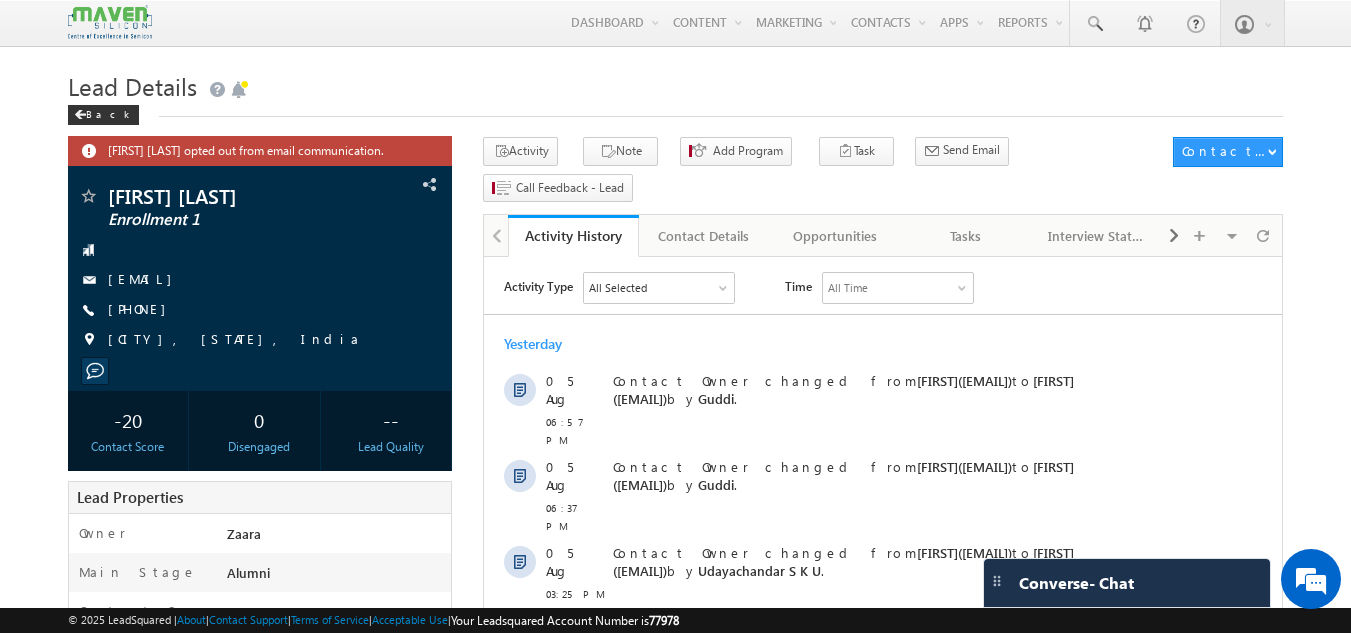 scroll, scrollTop: 0, scrollLeft: 0, axis: both 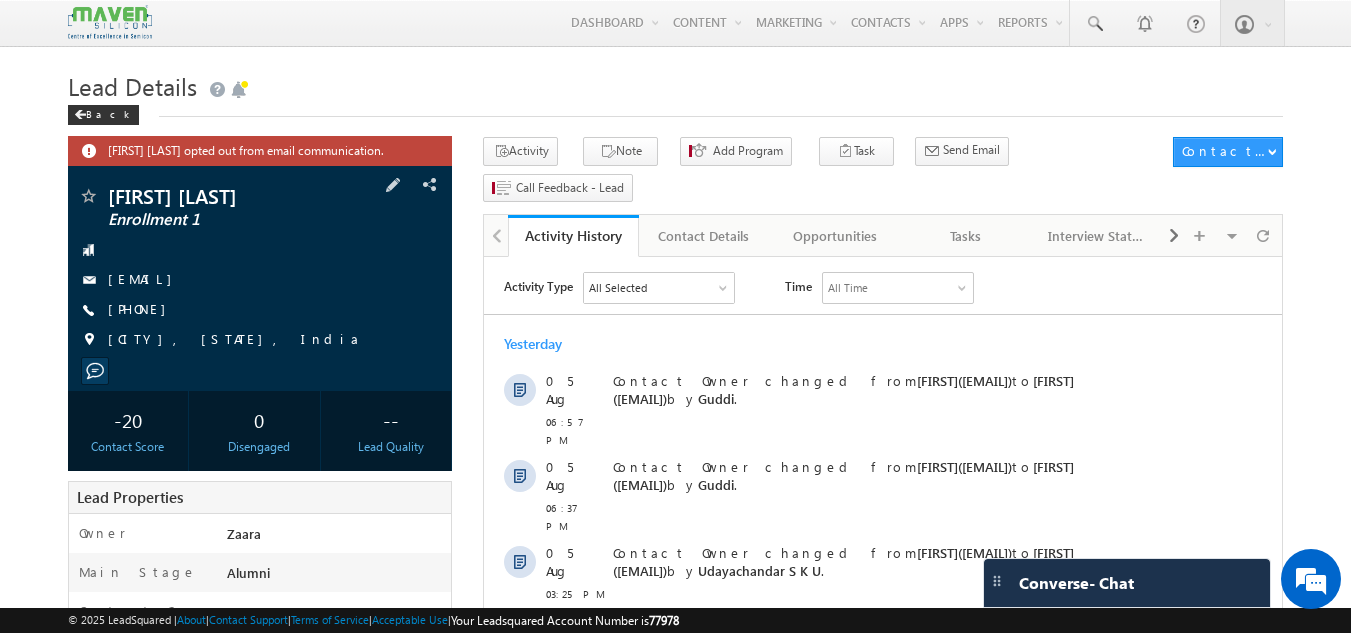 click on "+91-8970892807" at bounding box center [260, 310] 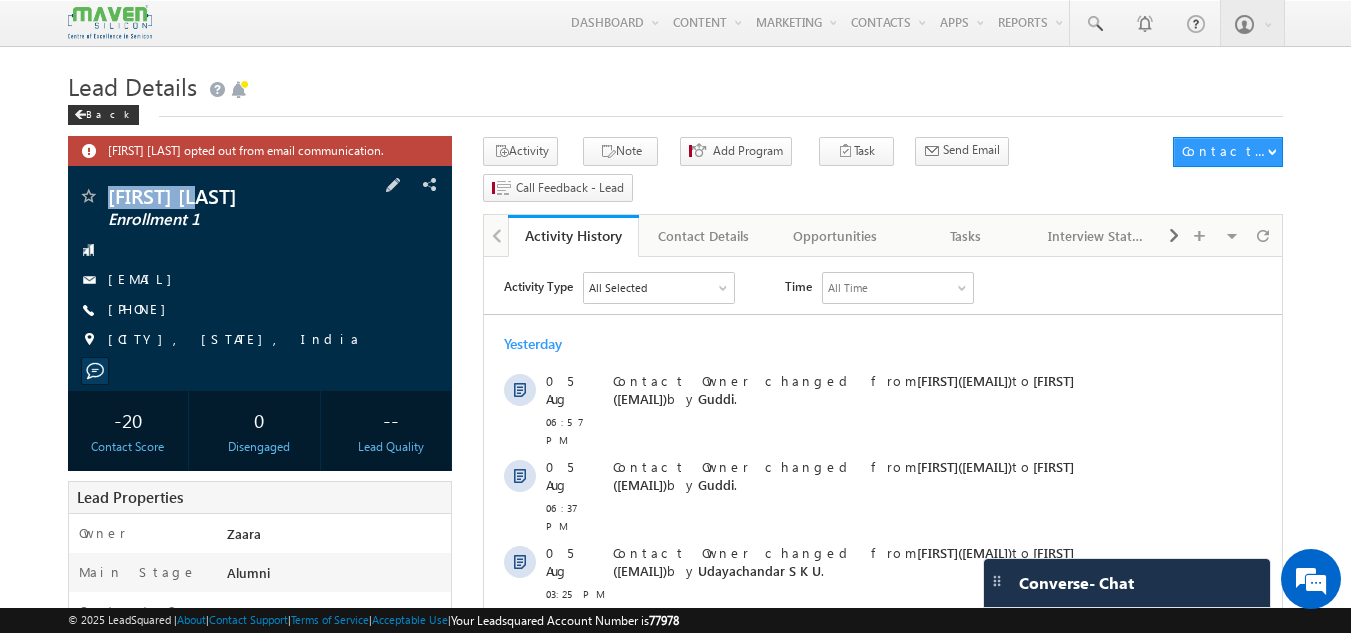 drag, startPoint x: 103, startPoint y: 198, endPoint x: 206, endPoint y: 198, distance: 103 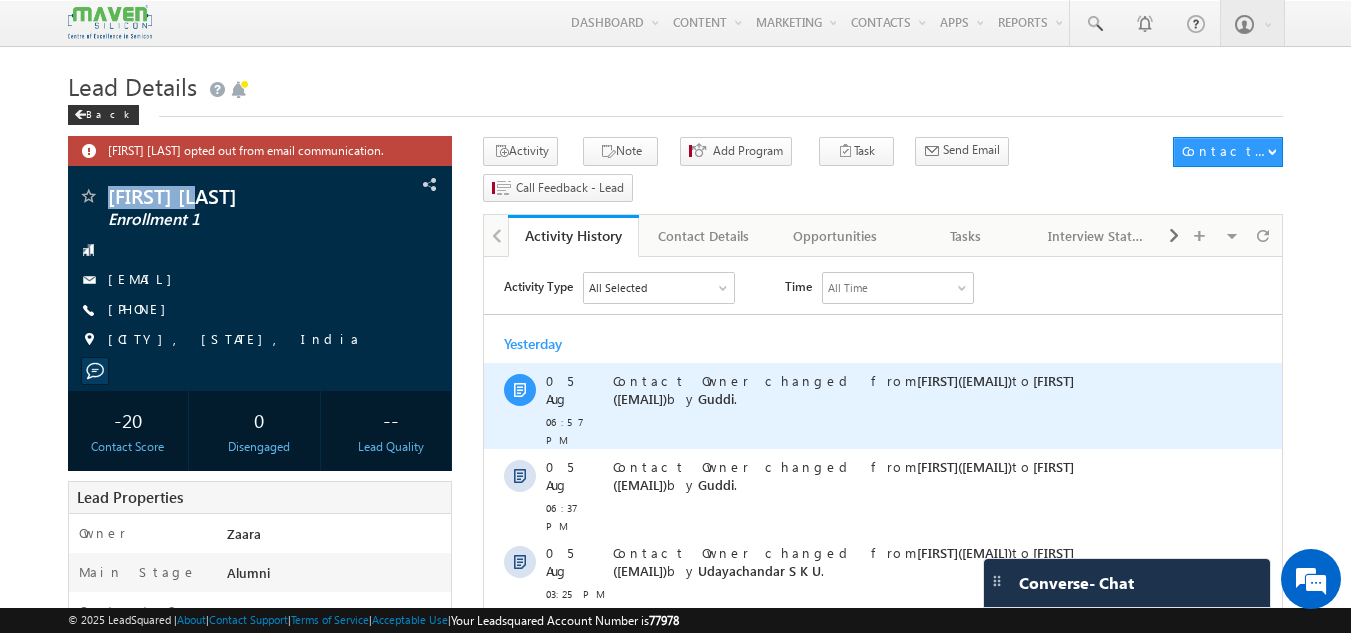 copy on "Amit Pai M" 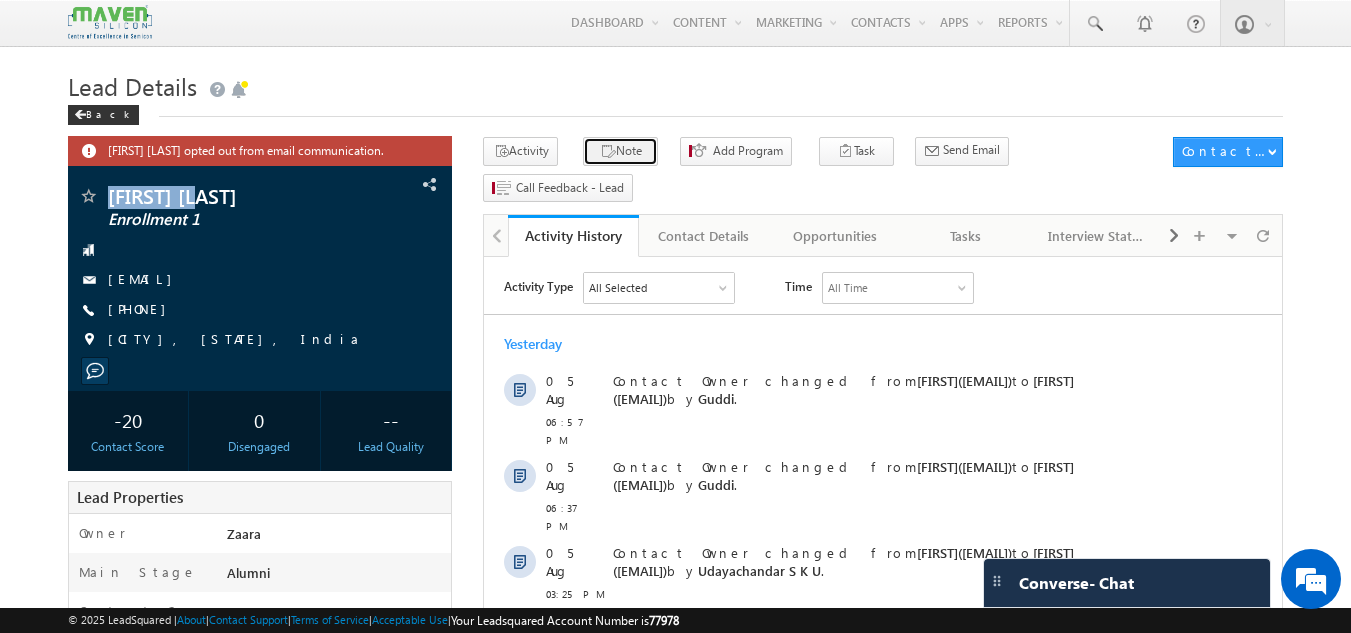 click on "Note" at bounding box center (620, 151) 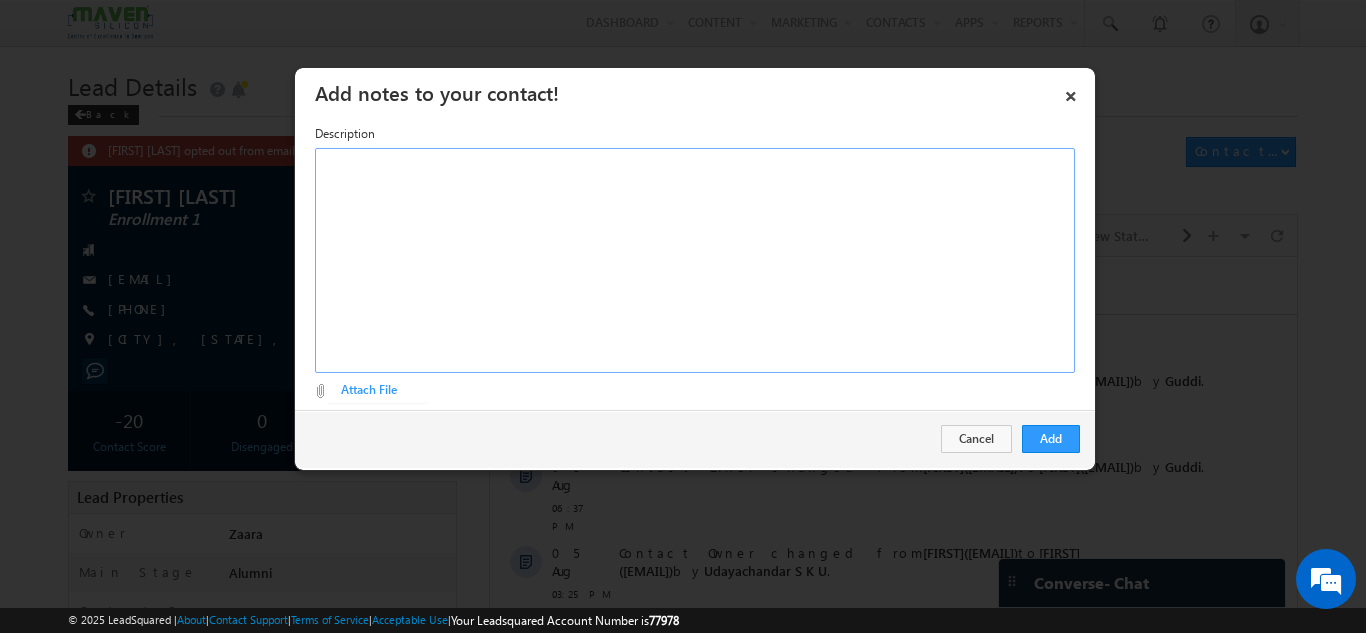 click at bounding box center (695, 260) 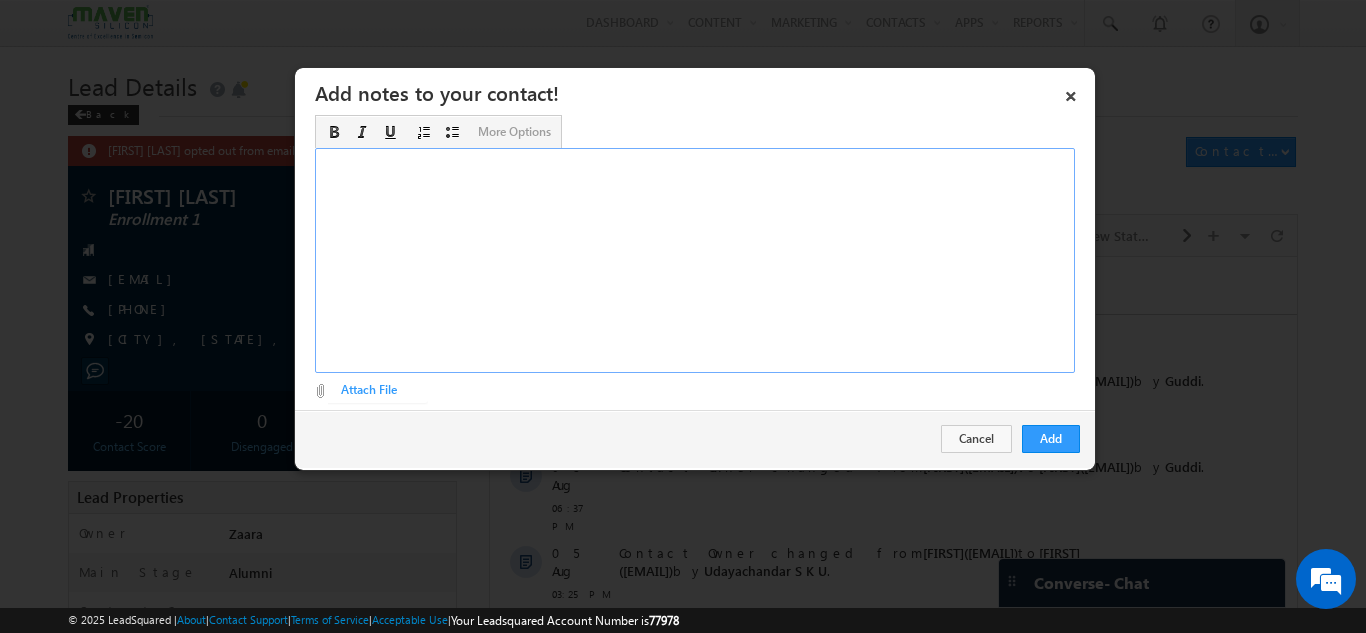 type 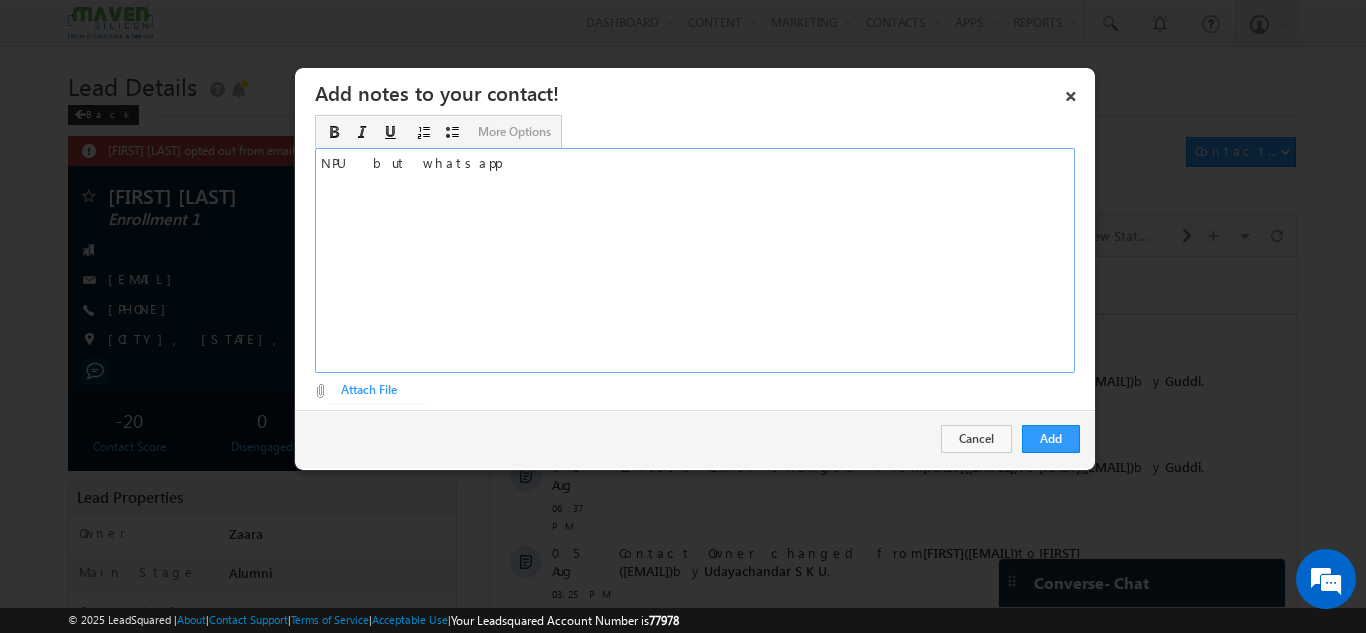 click on "NPU but whatsapp" at bounding box center [695, 260] 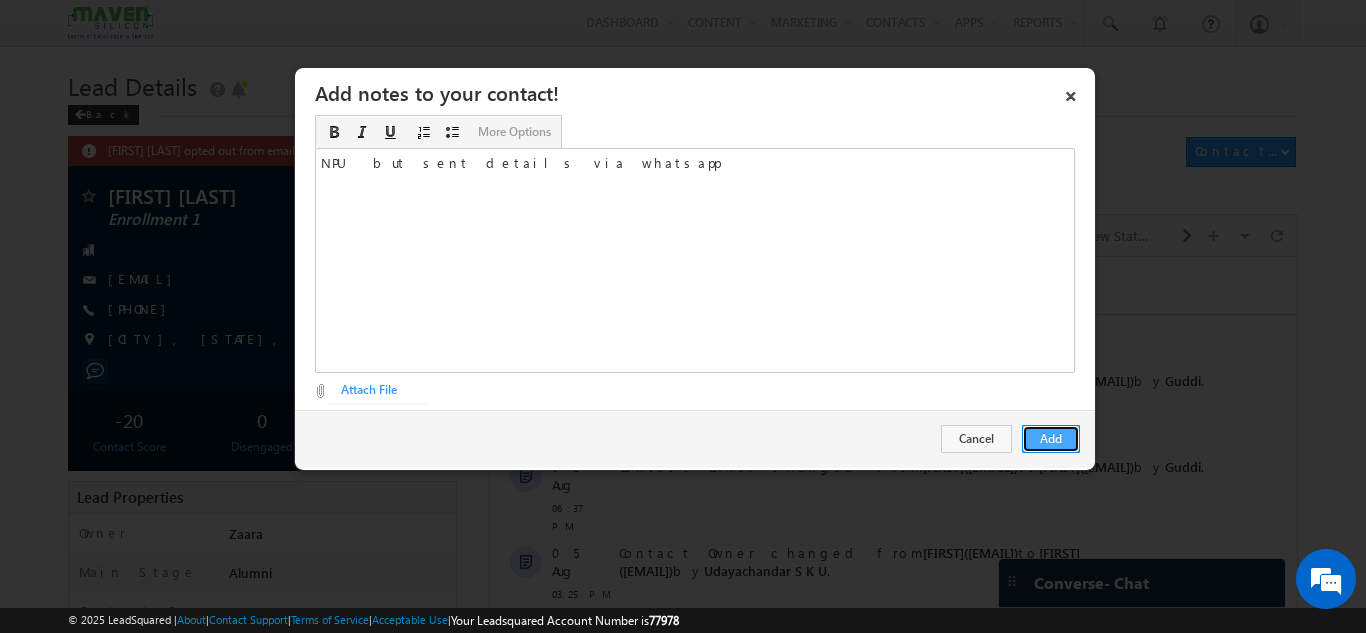 click on "Add" at bounding box center [1051, 439] 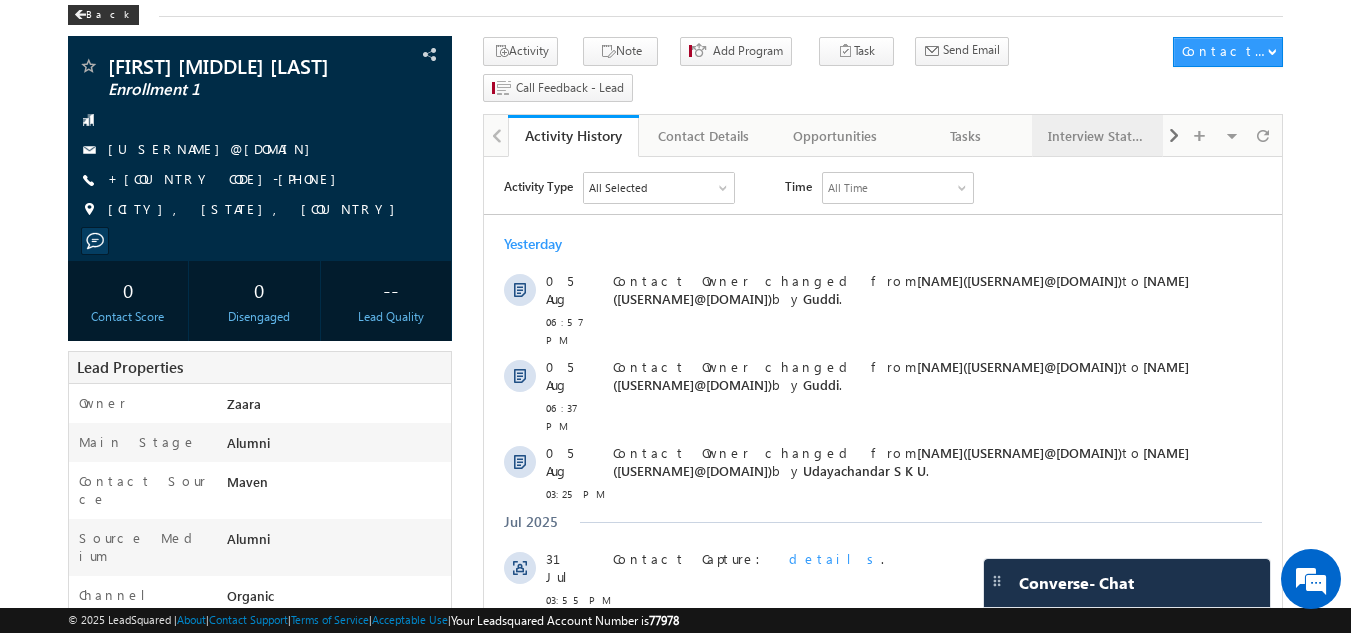 scroll, scrollTop: 0, scrollLeft: 0, axis: both 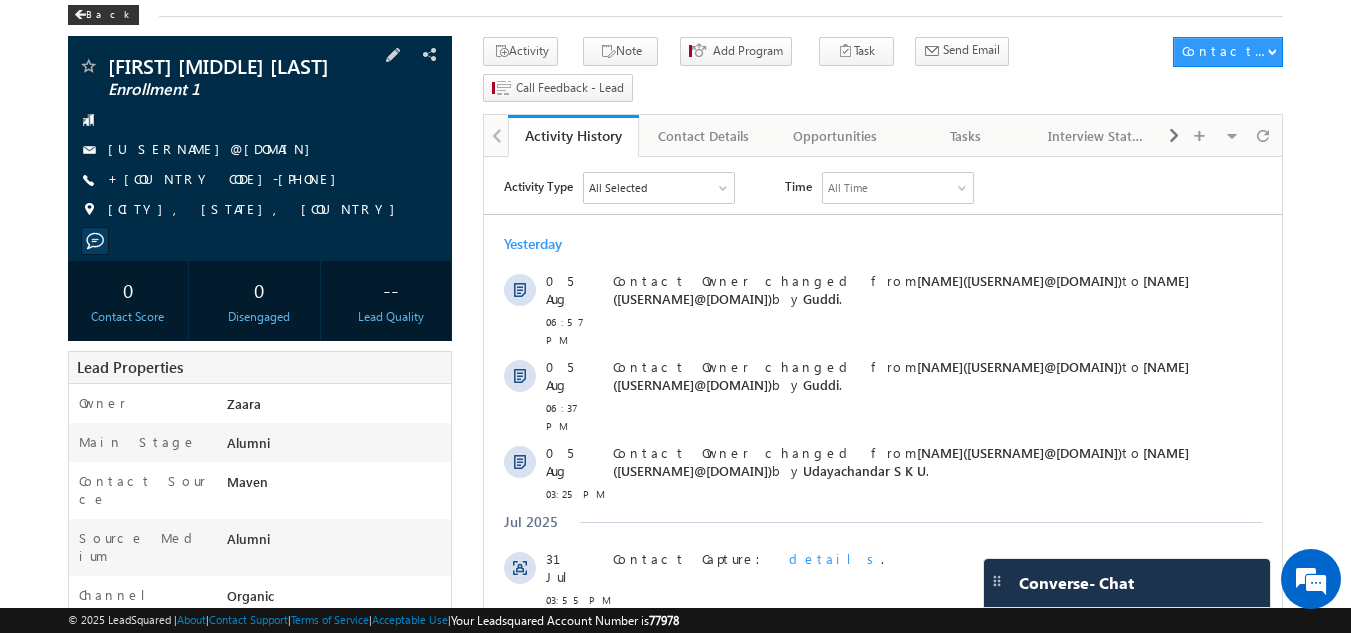 drag, startPoint x: 216, startPoint y: 179, endPoint x: 204, endPoint y: 184, distance: 13 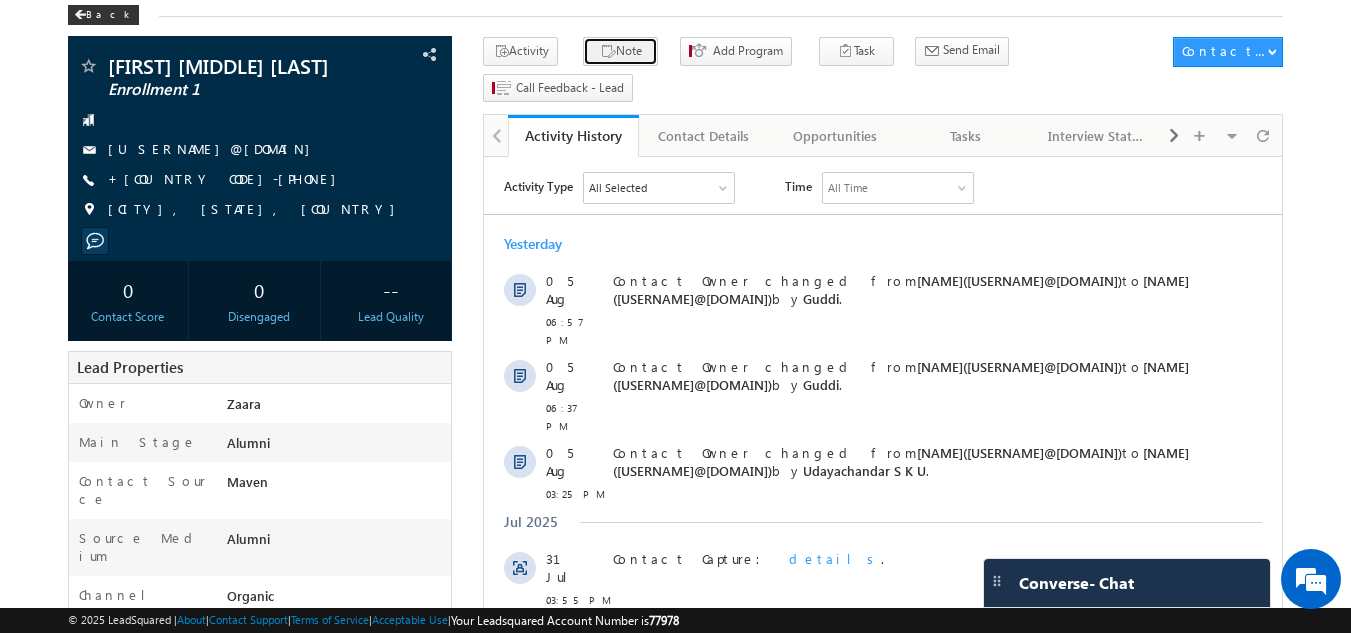 click on "Note" at bounding box center (620, 51) 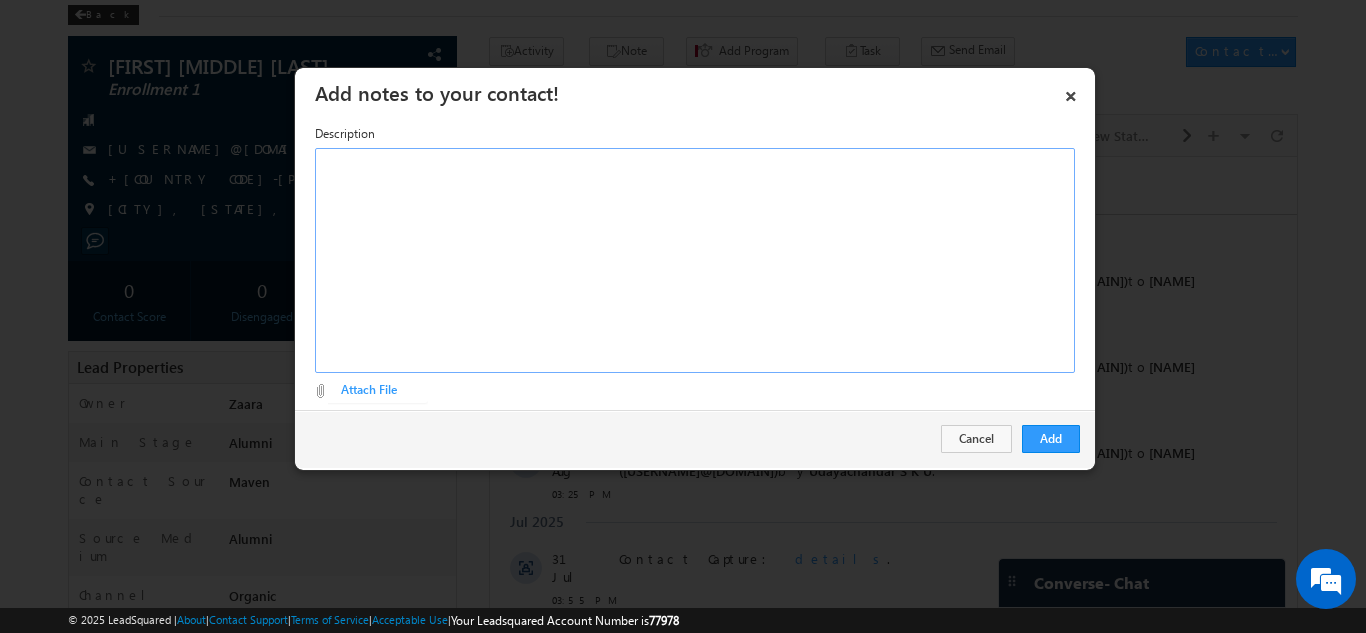 click at bounding box center (695, 260) 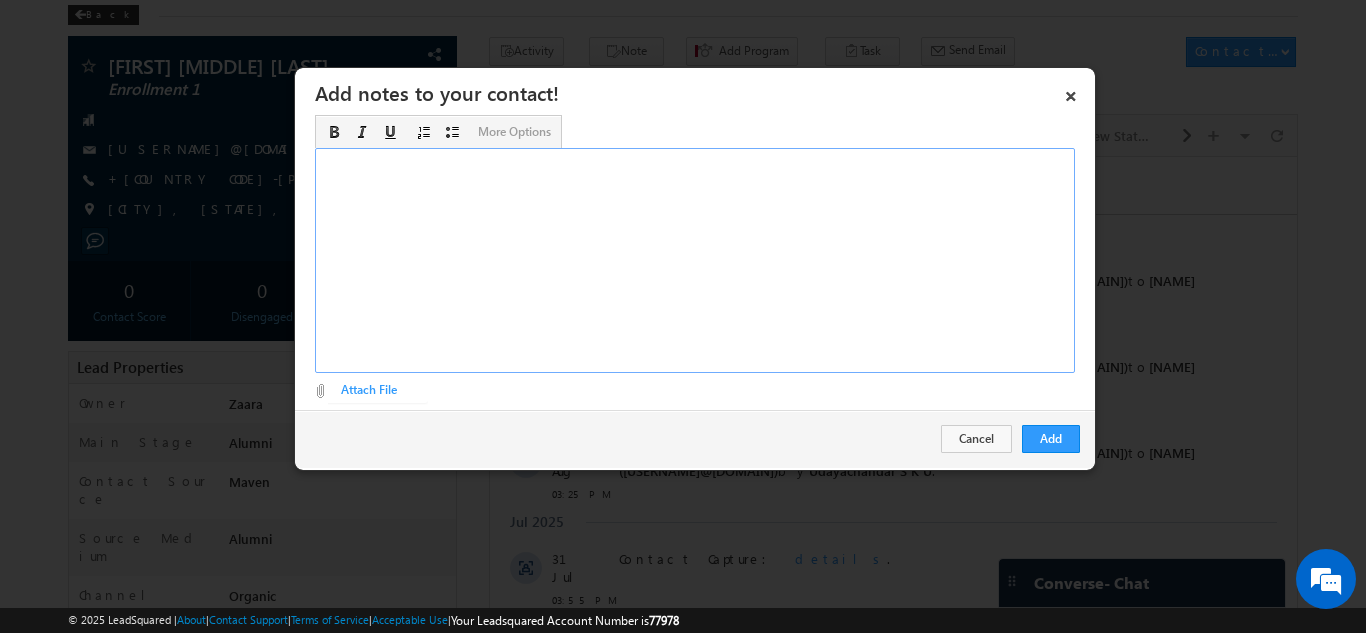 type 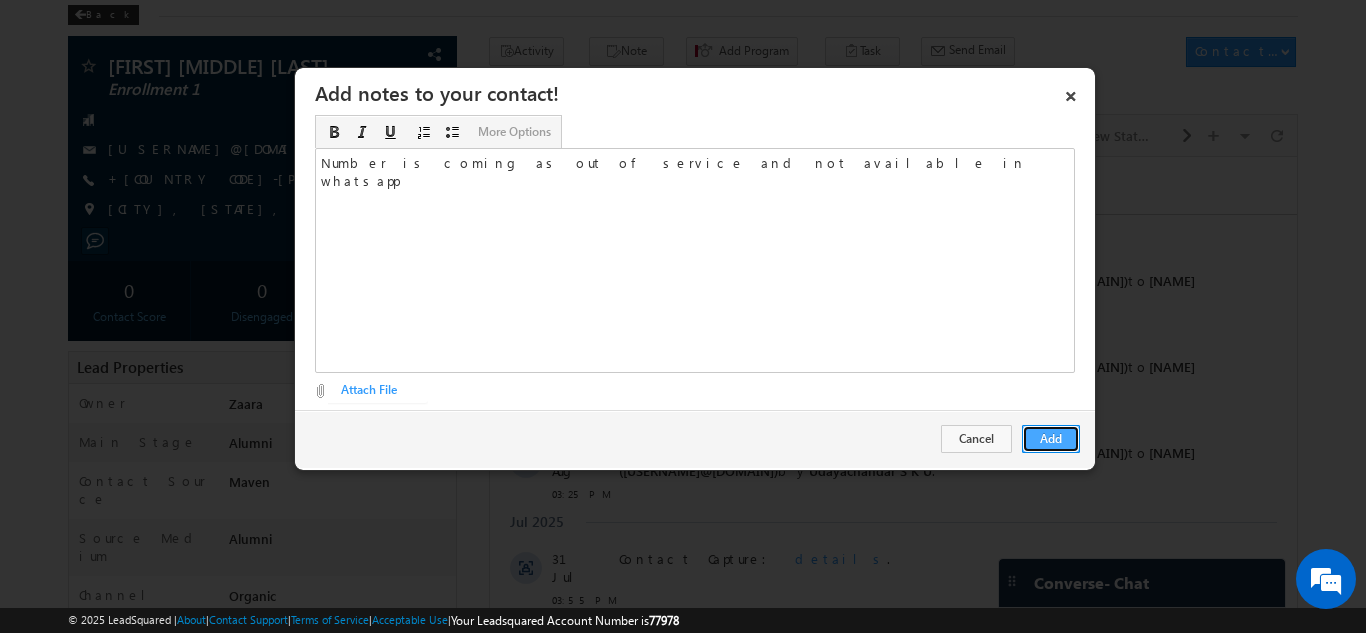 click on "Add" at bounding box center [1051, 439] 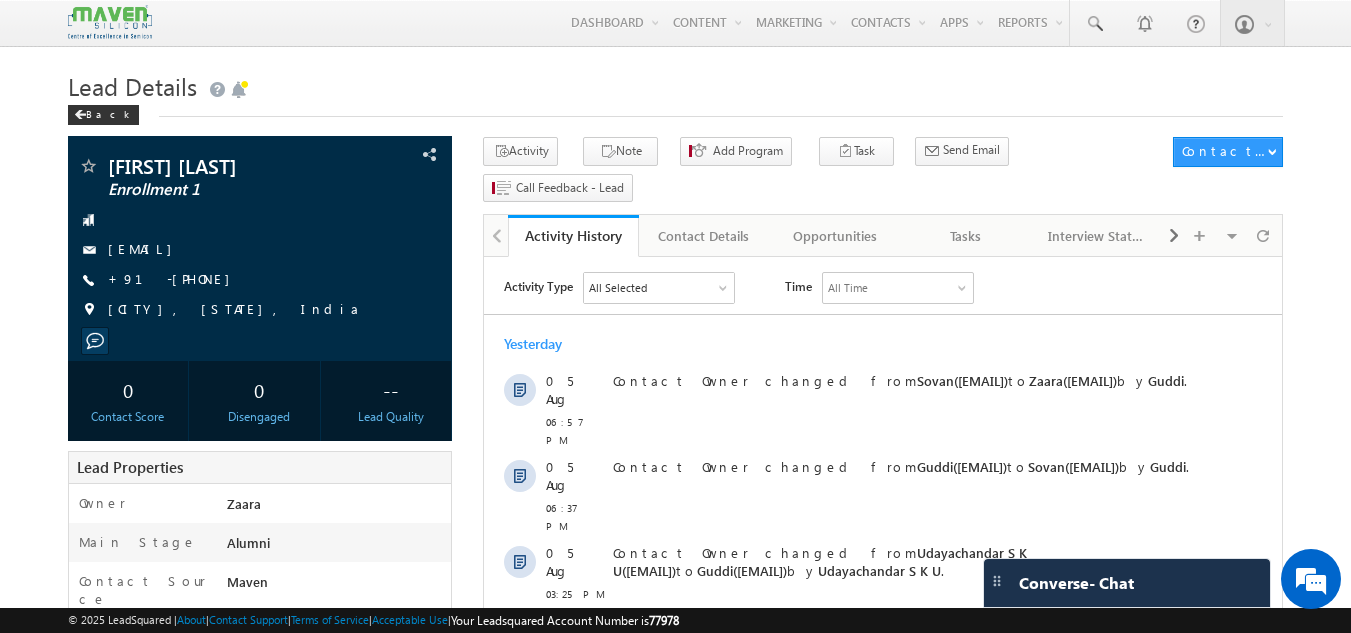 scroll, scrollTop: 0, scrollLeft: 0, axis: both 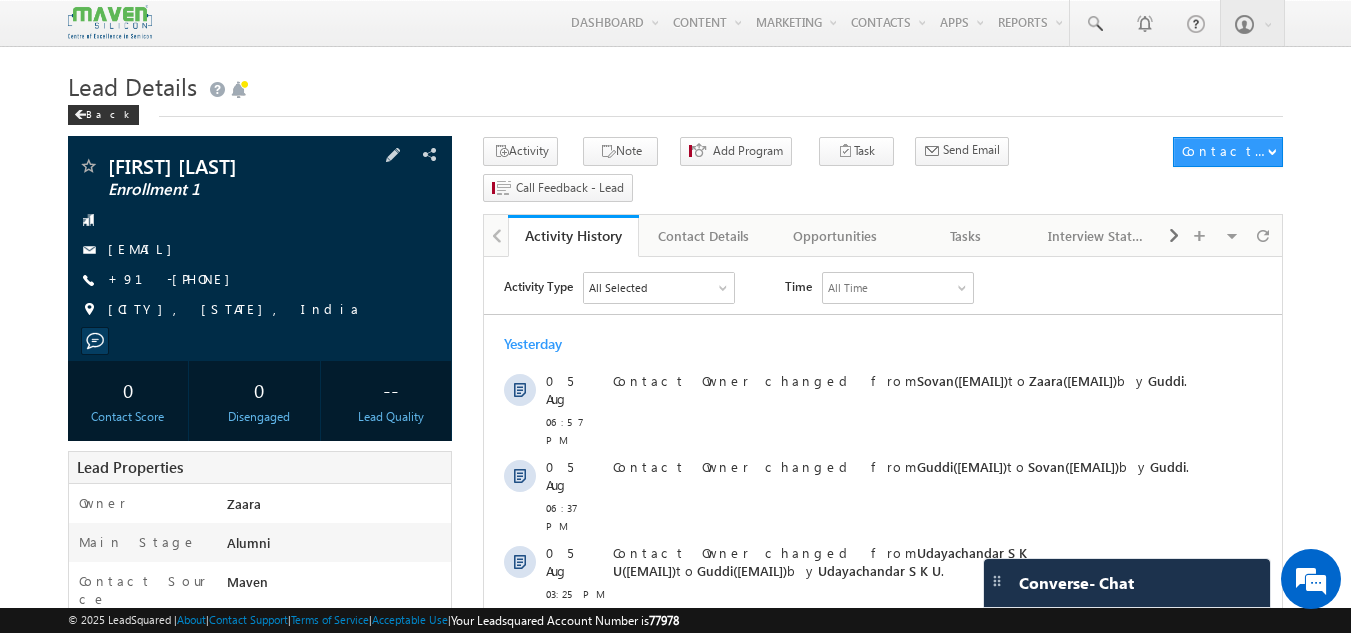 drag, startPoint x: 211, startPoint y: 280, endPoint x: 199, endPoint y: 283, distance: 12.369317 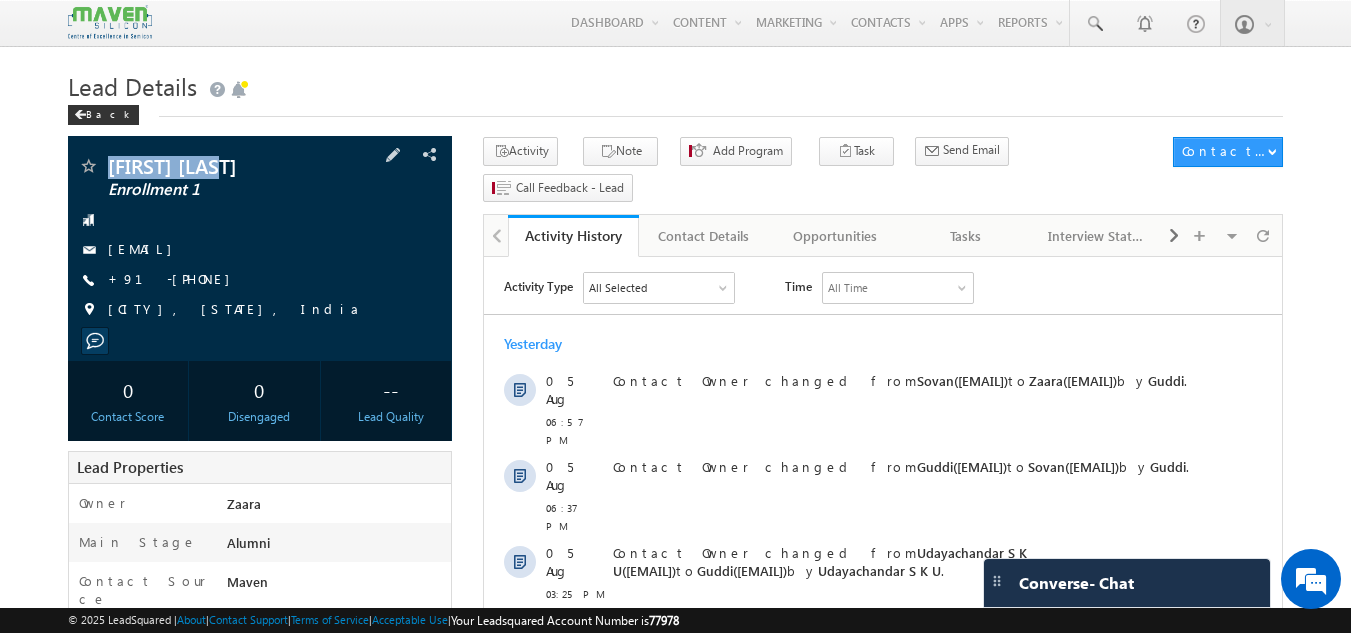 drag, startPoint x: 110, startPoint y: 170, endPoint x: 231, endPoint y: 176, distance: 121.14867 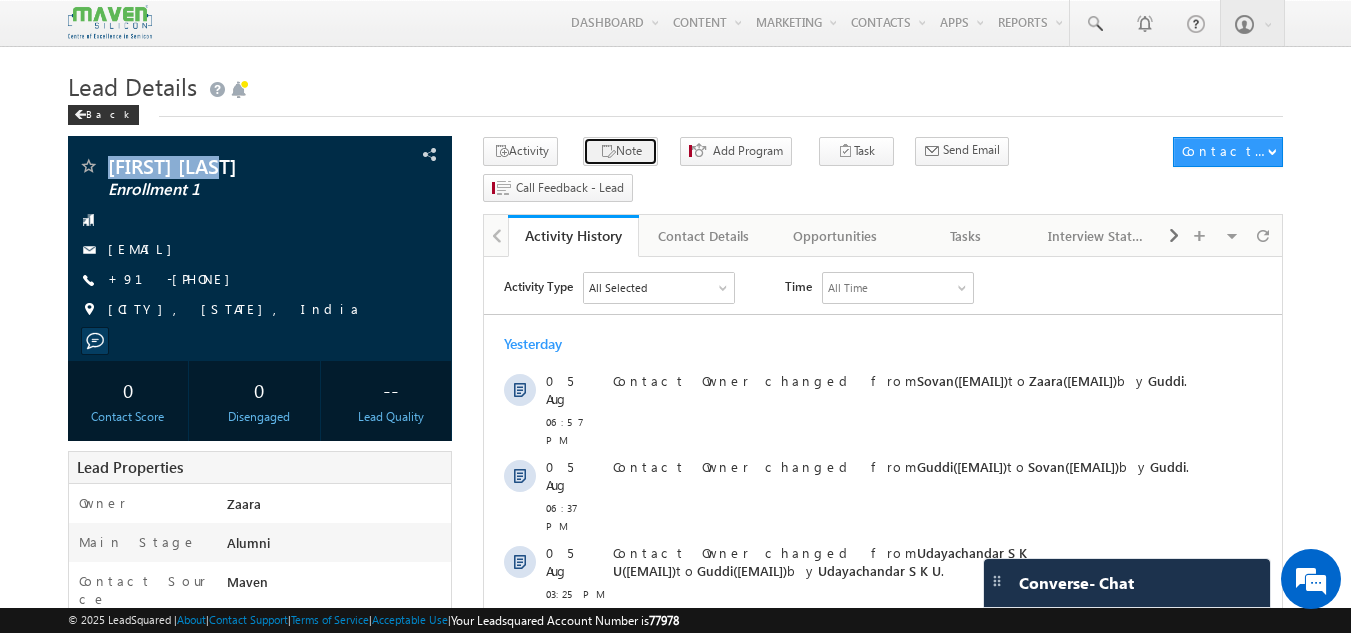 click on "Note" at bounding box center (620, 151) 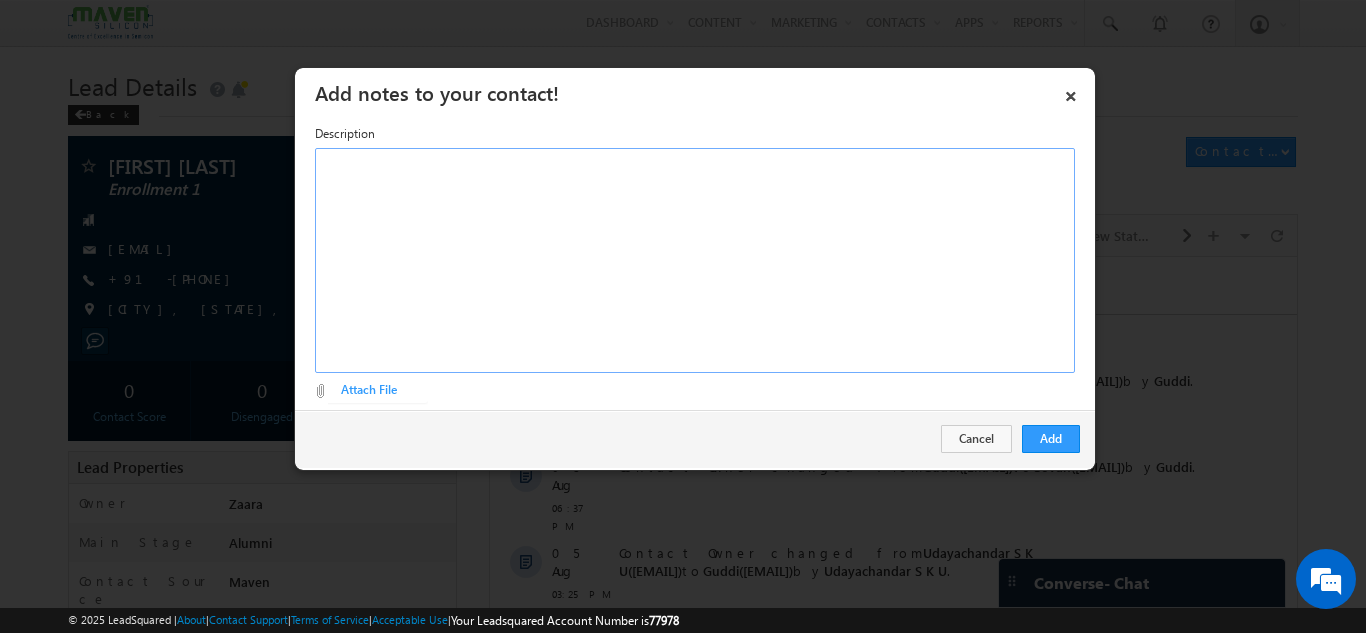 click at bounding box center (695, 260) 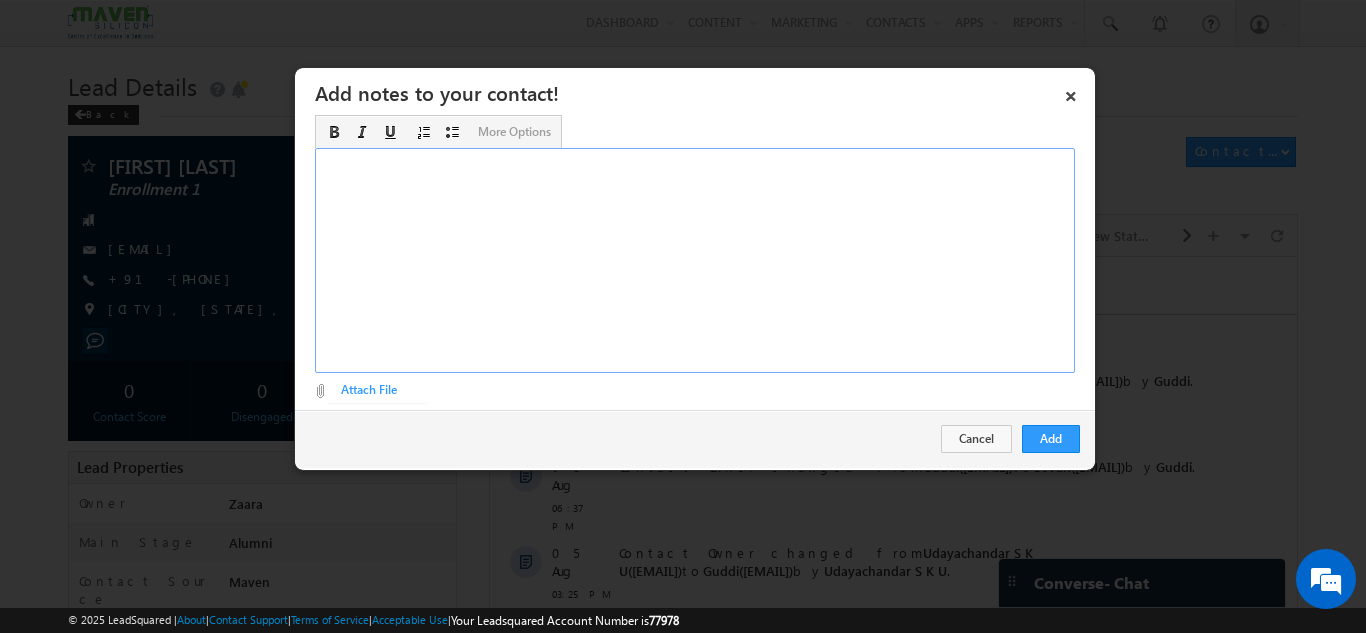 type 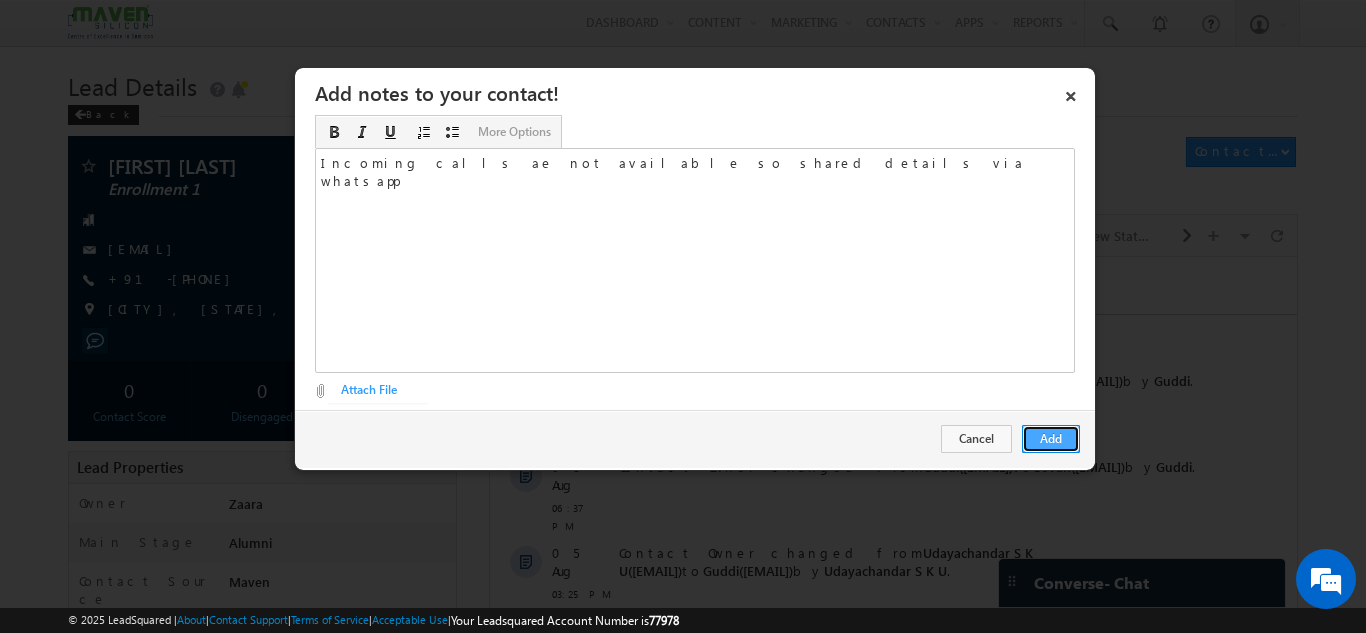 click on "Add" at bounding box center (1051, 439) 